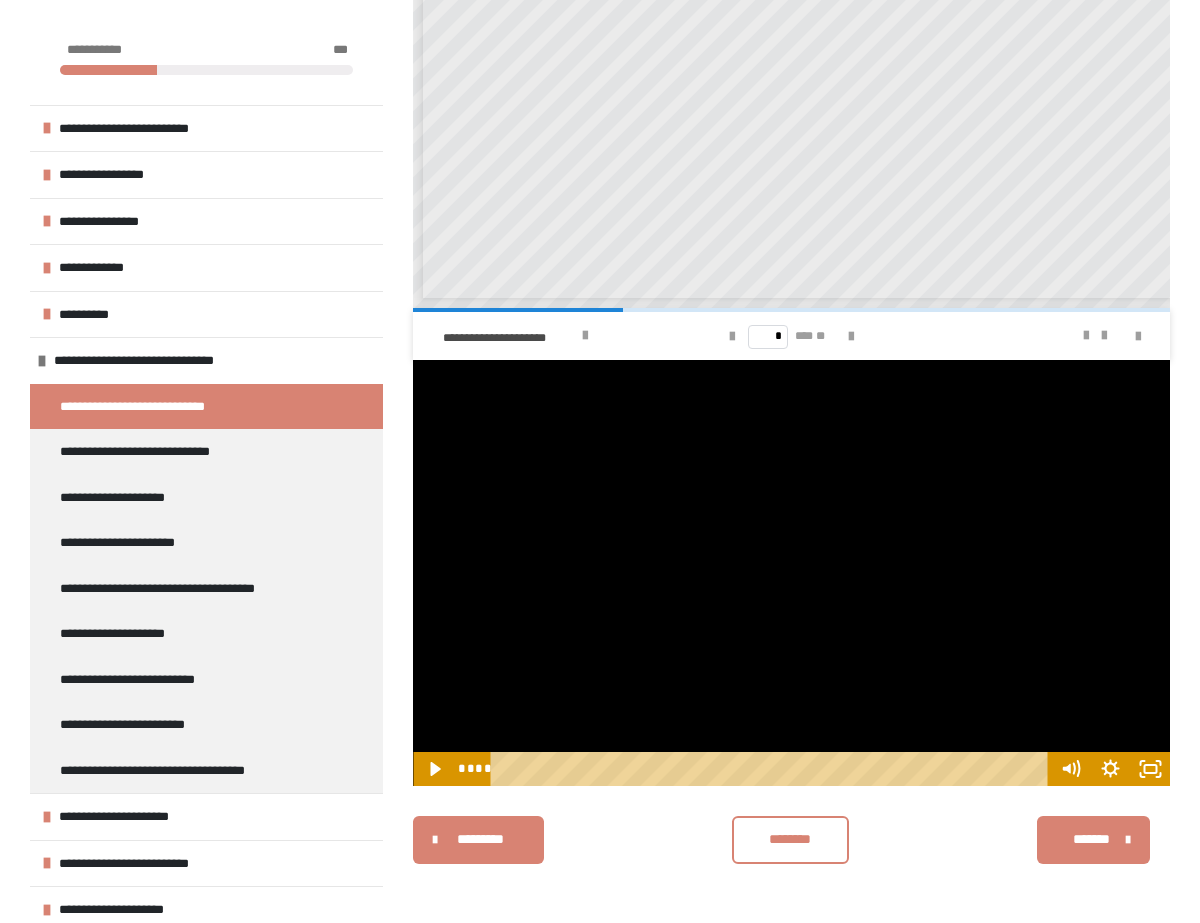 scroll, scrollTop: 0, scrollLeft: 0, axis: both 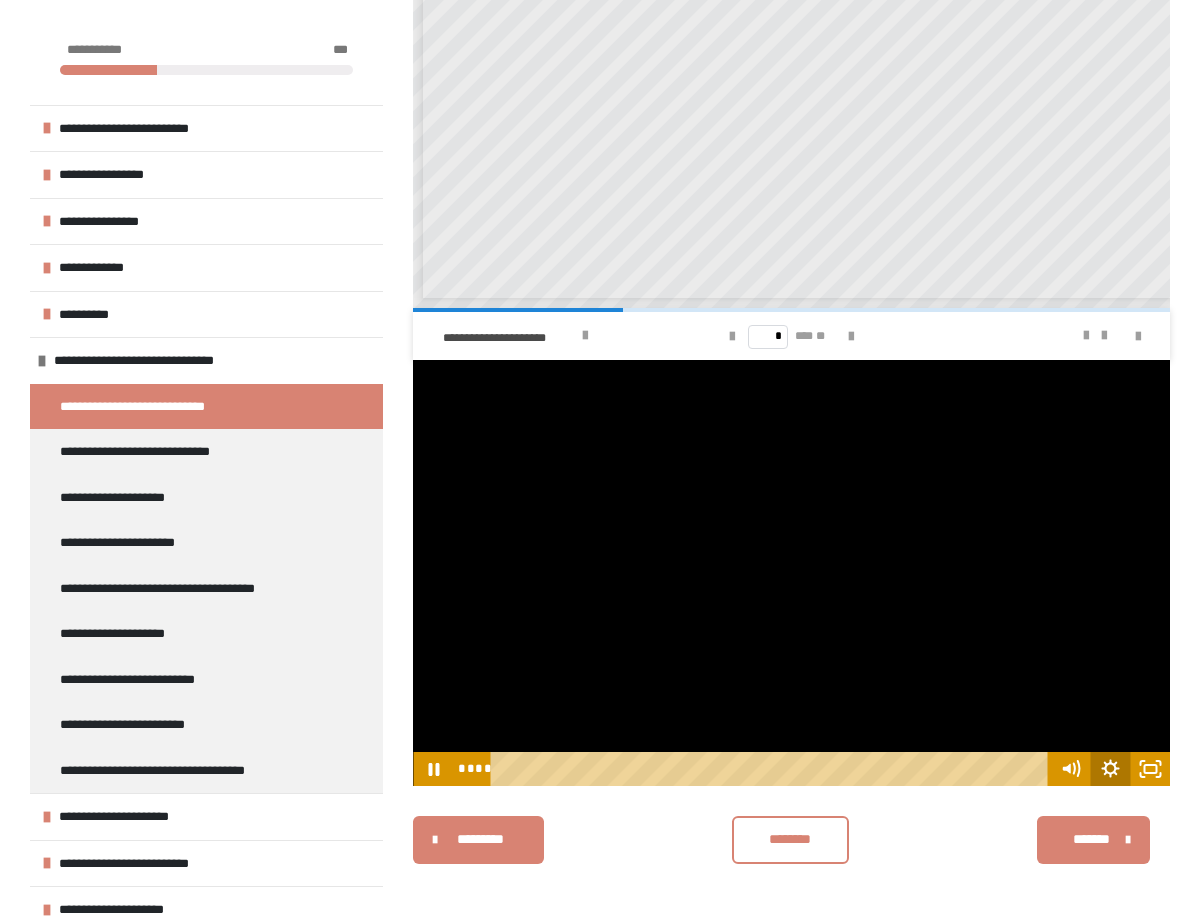 click 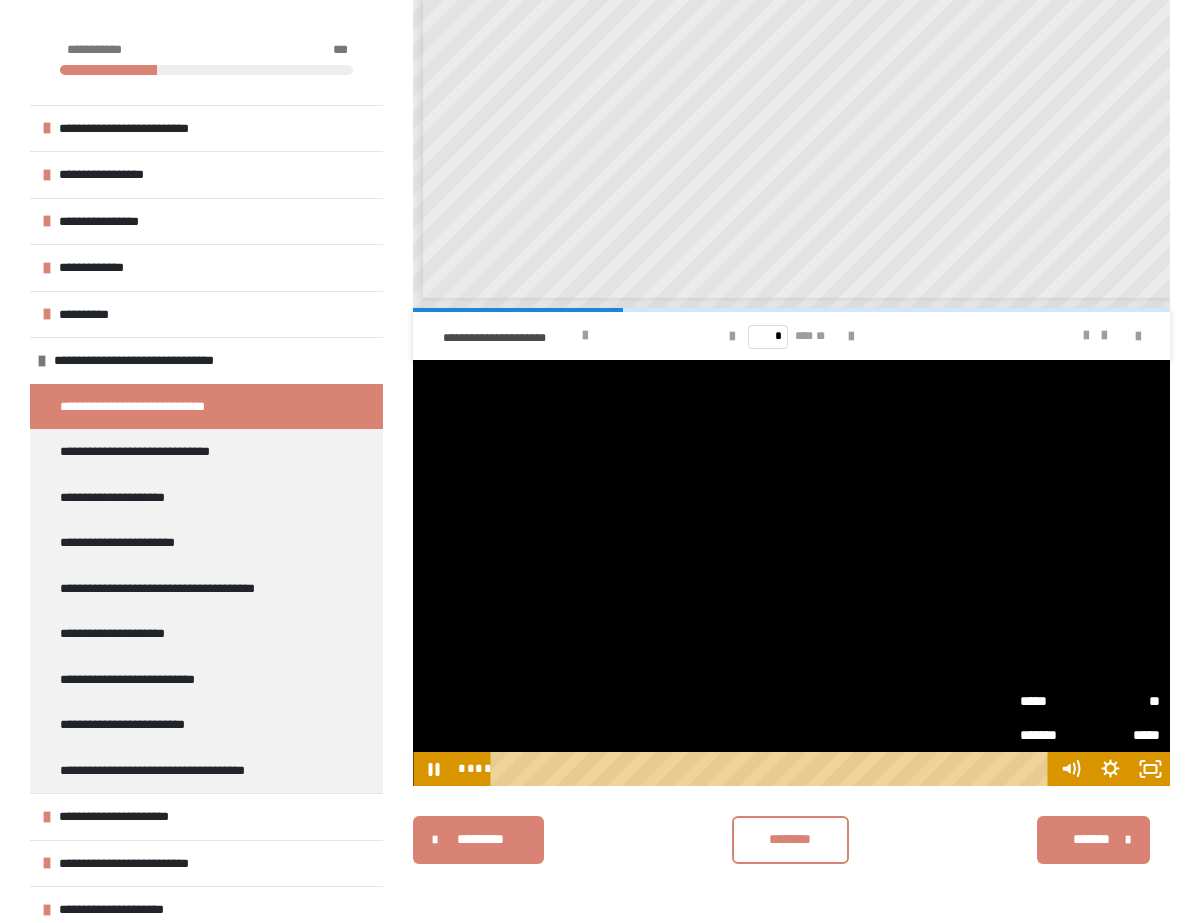 click on "*****" at bounding box center (1055, 700) 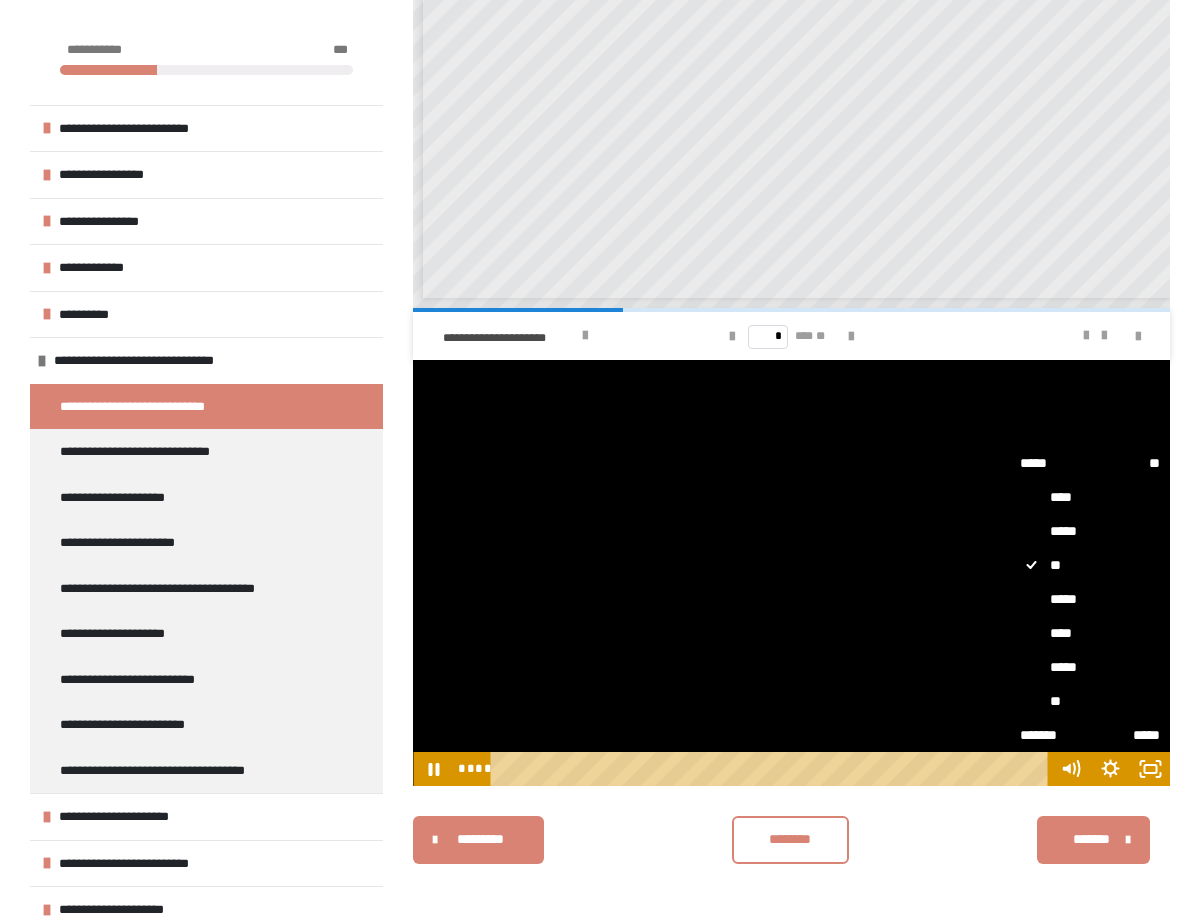 click on "****" at bounding box center [1090, 633] 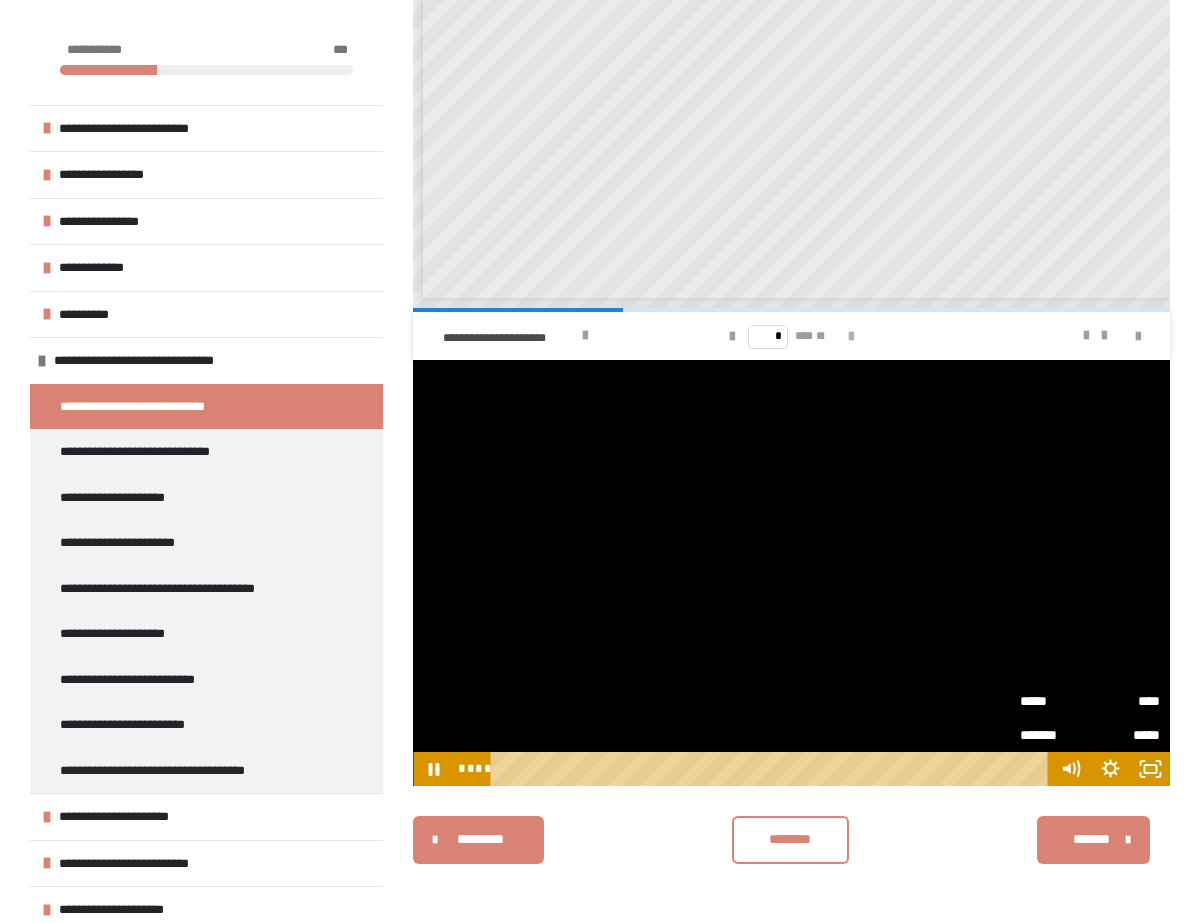 click at bounding box center (851, 337) 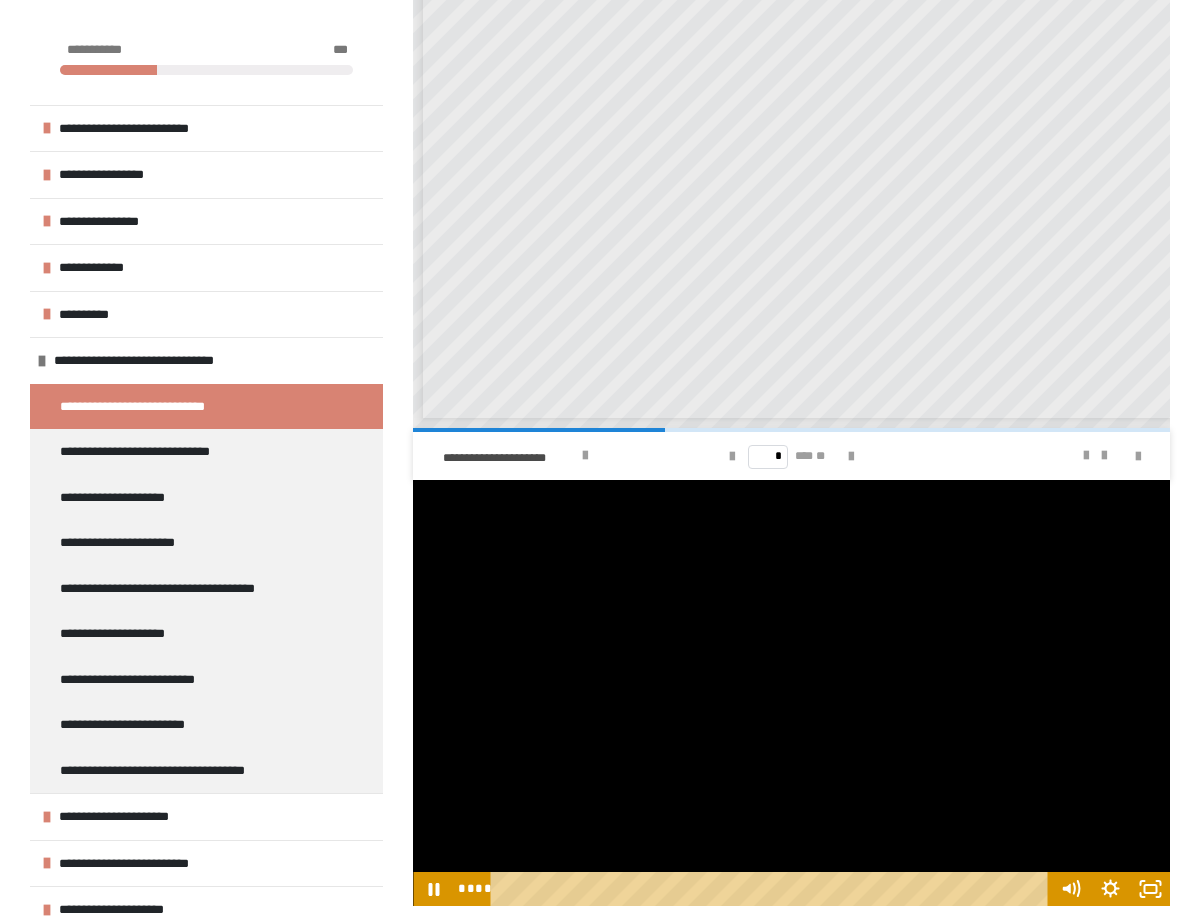 scroll, scrollTop: 328, scrollLeft: 0, axis: vertical 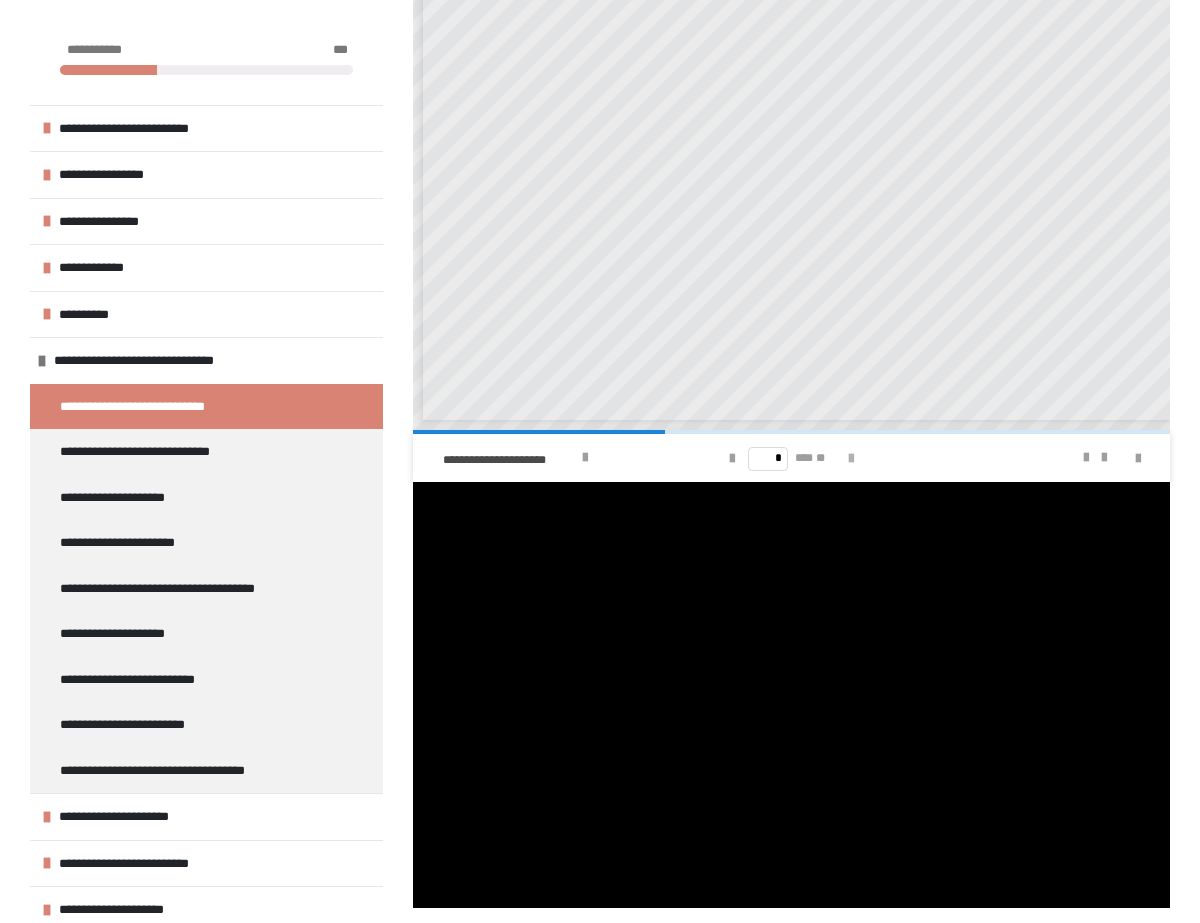 click at bounding box center (851, 459) 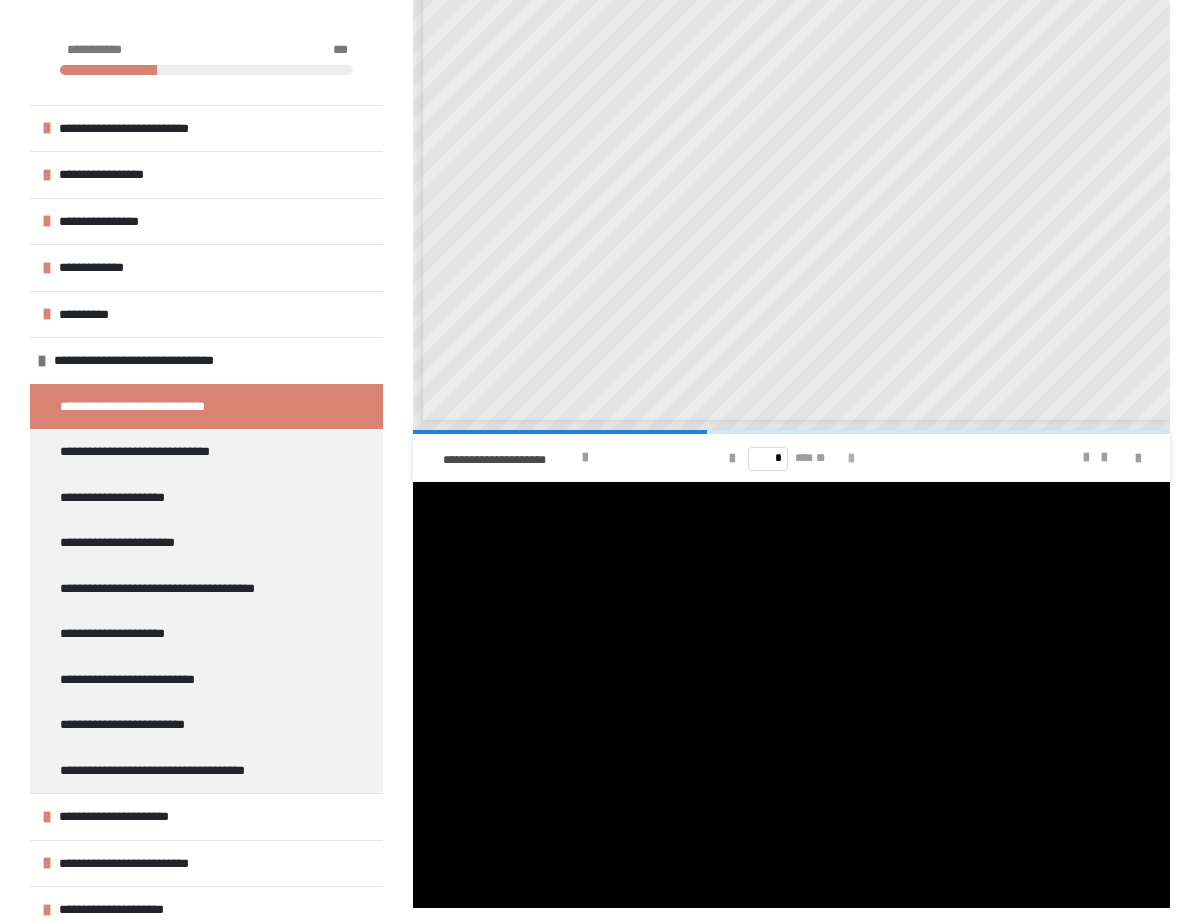 click at bounding box center (851, 459) 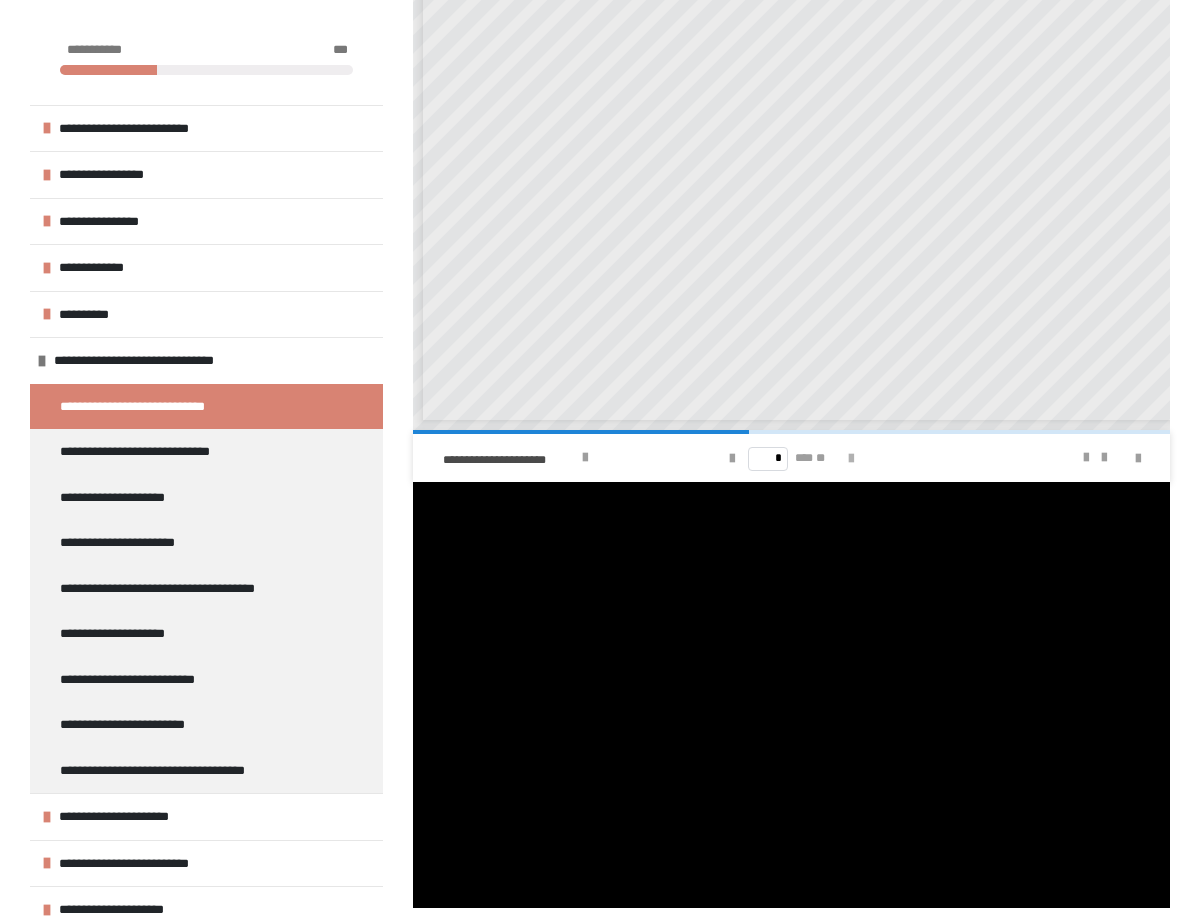 click at bounding box center [851, 459] 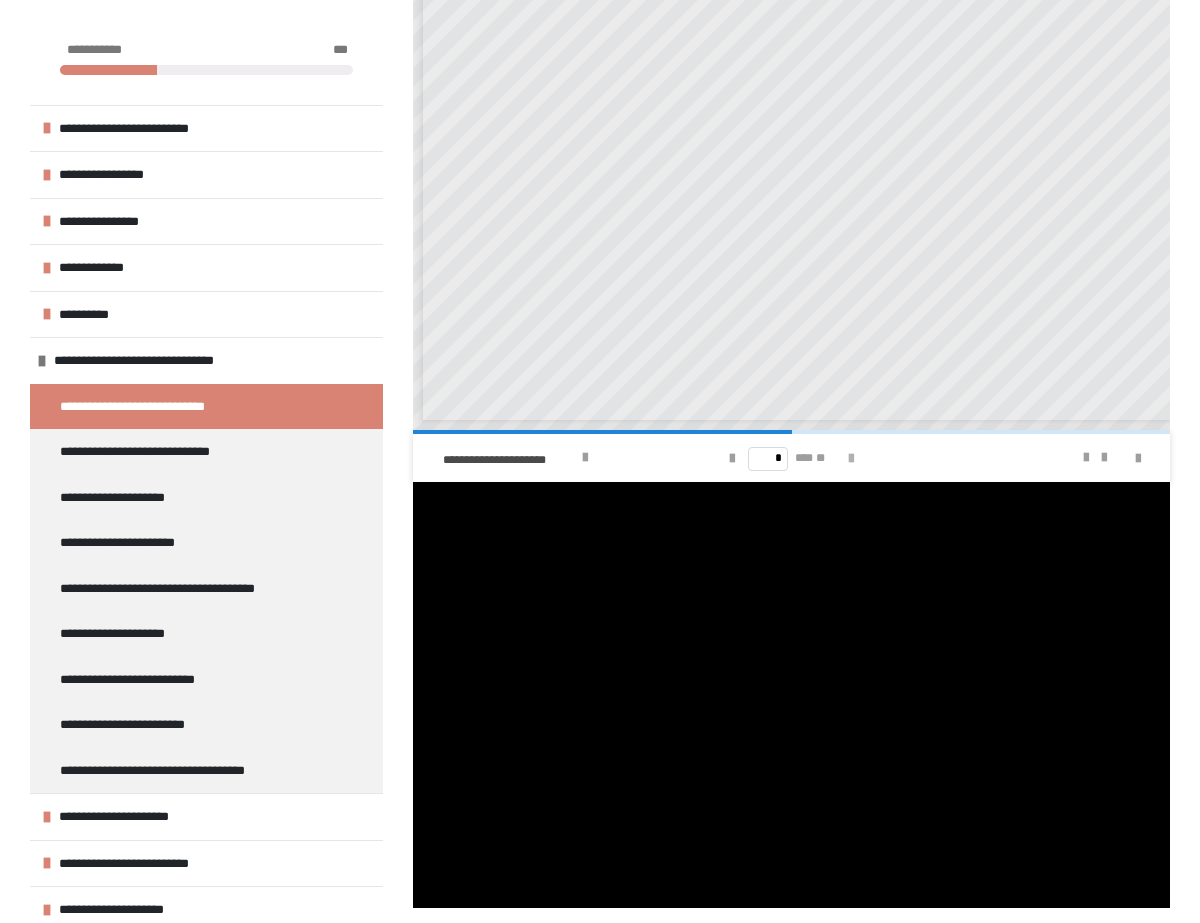 click at bounding box center (851, 459) 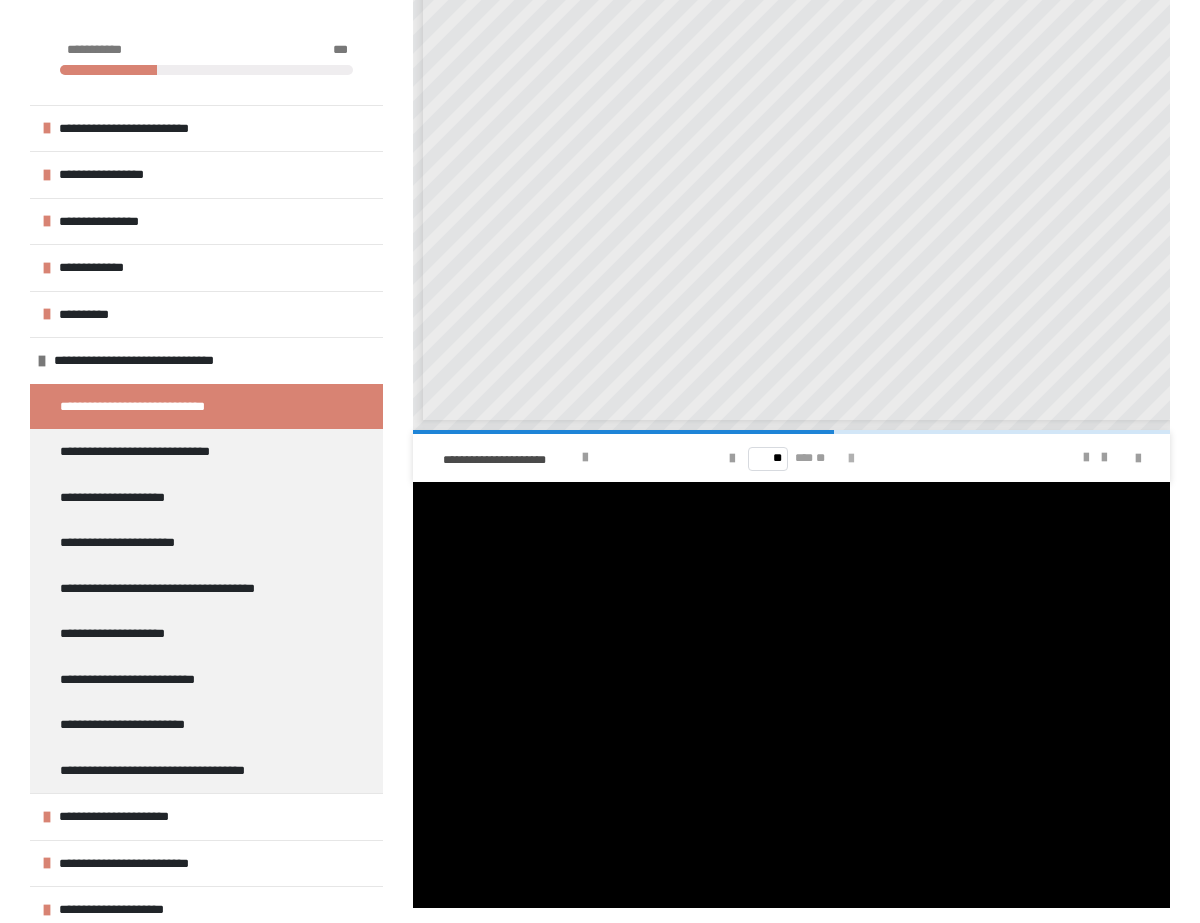 click at bounding box center (851, 459) 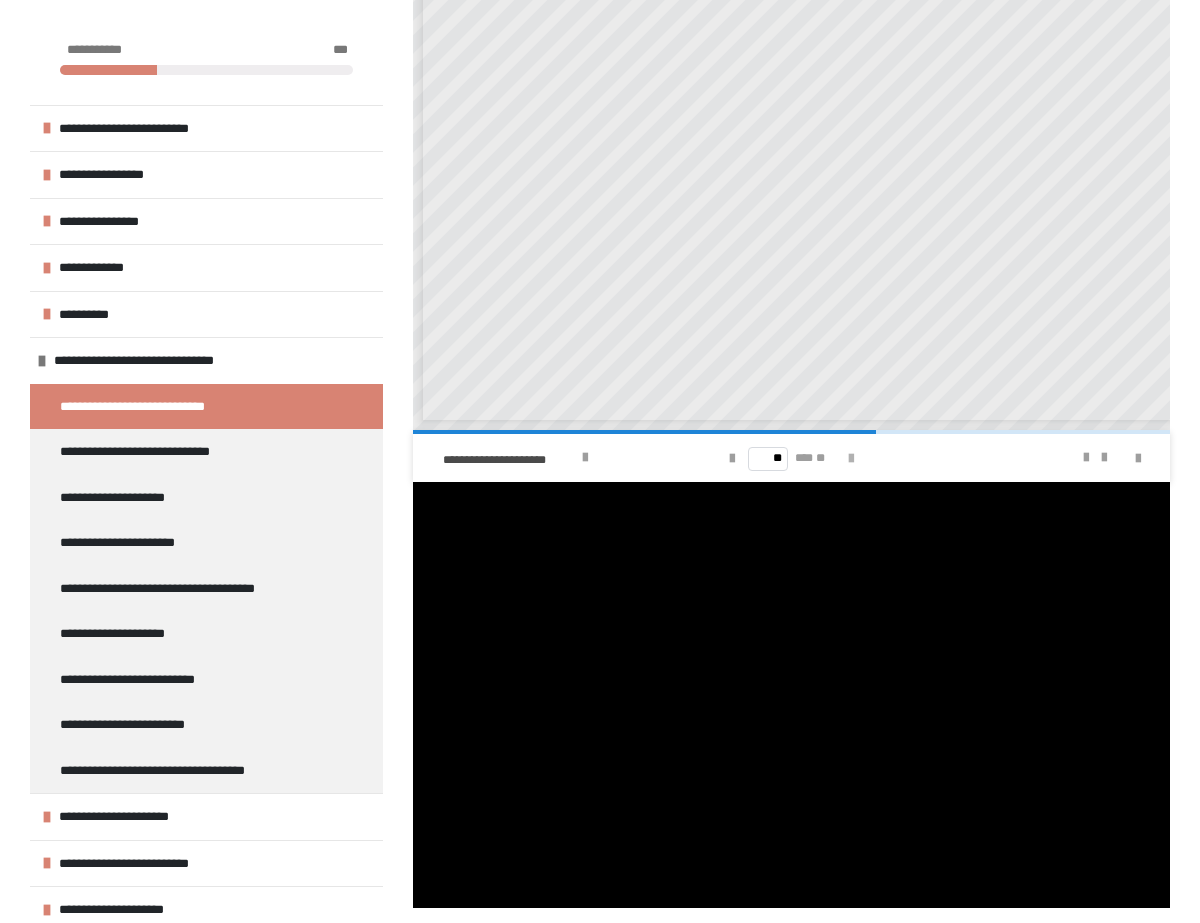 click at bounding box center [851, 459] 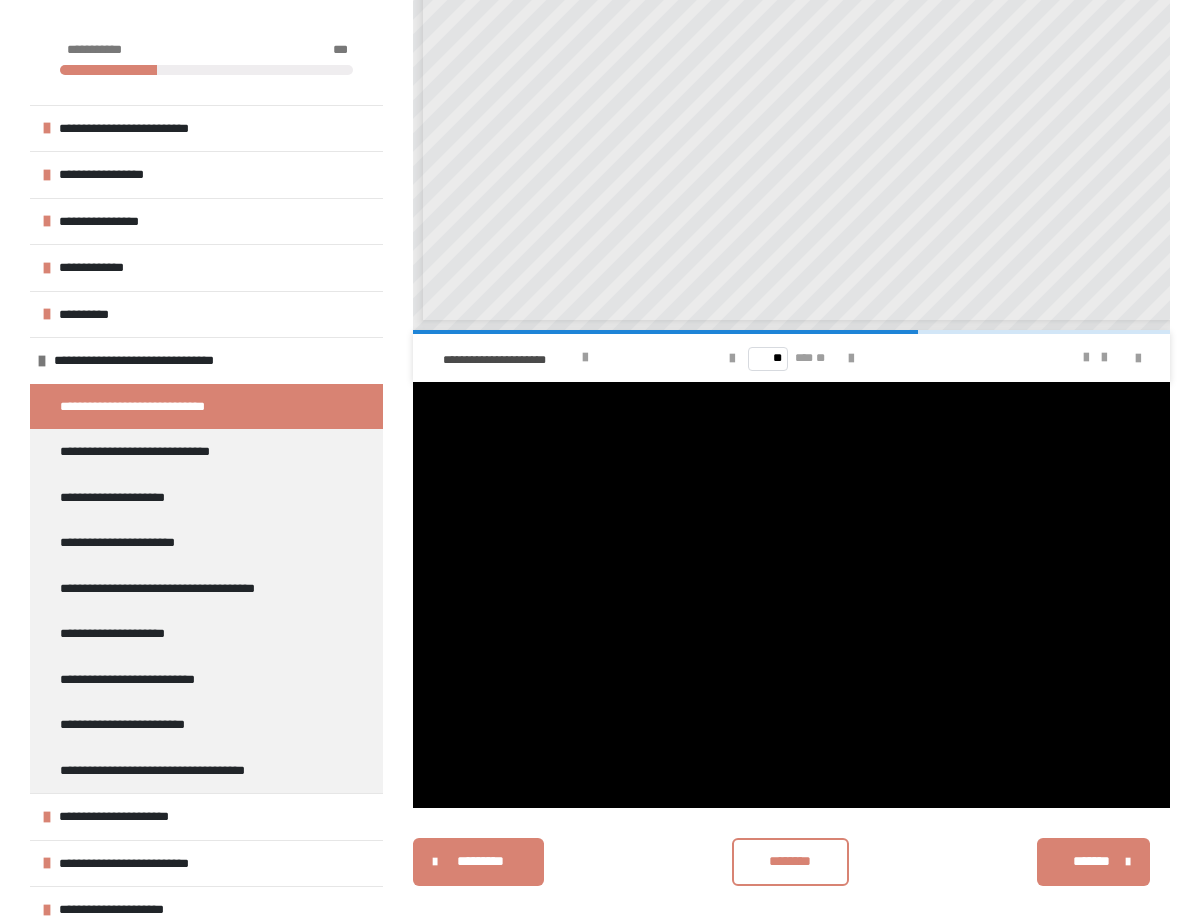 scroll, scrollTop: 451, scrollLeft: 0, axis: vertical 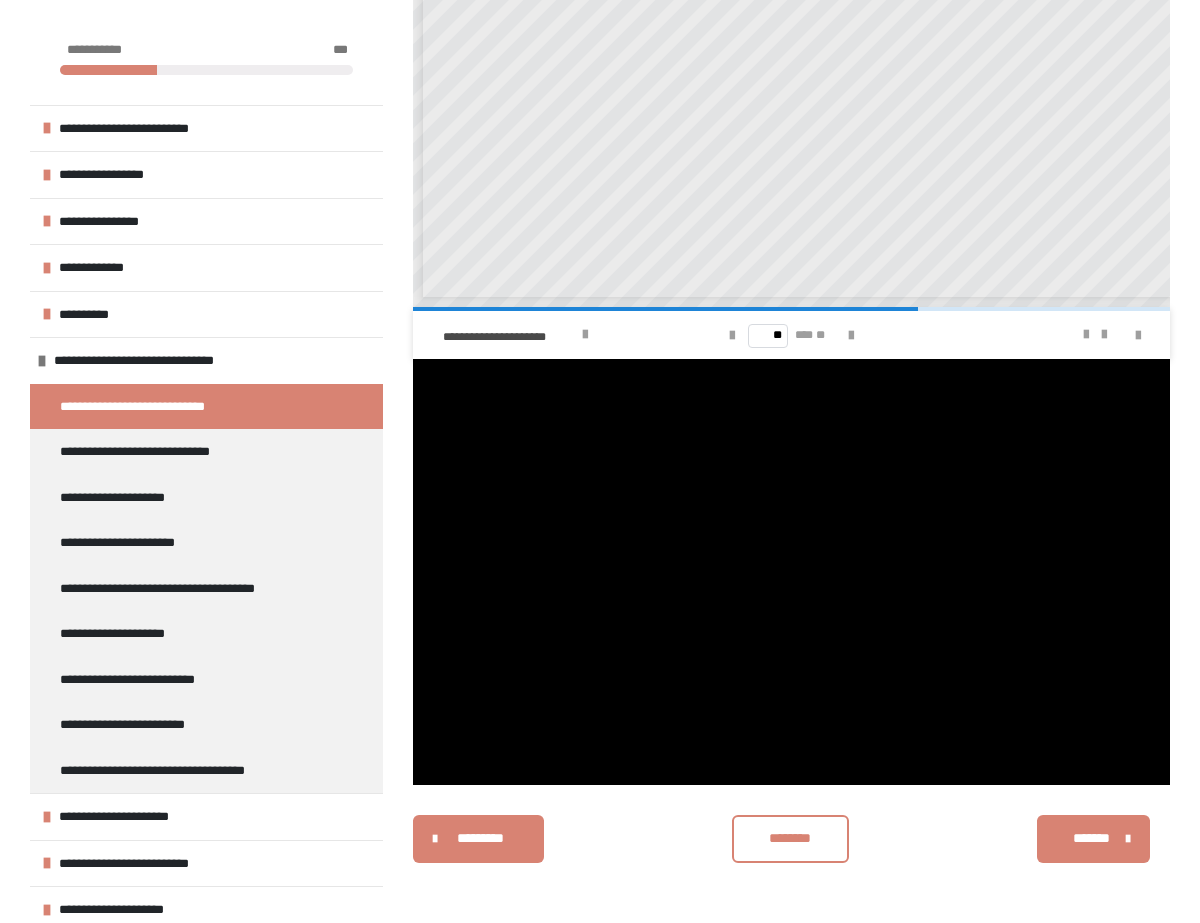click on "********" at bounding box center [790, 838] 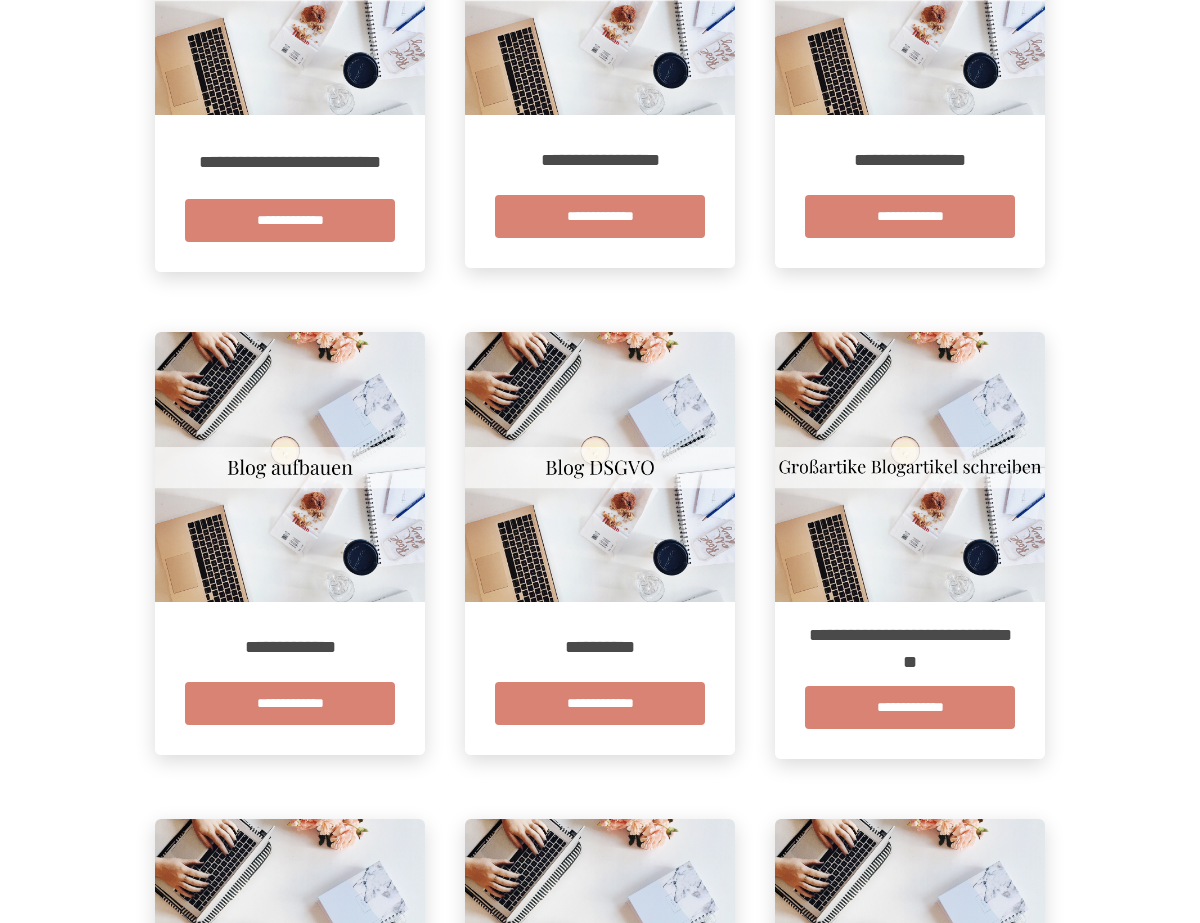 scroll, scrollTop: 580, scrollLeft: 0, axis: vertical 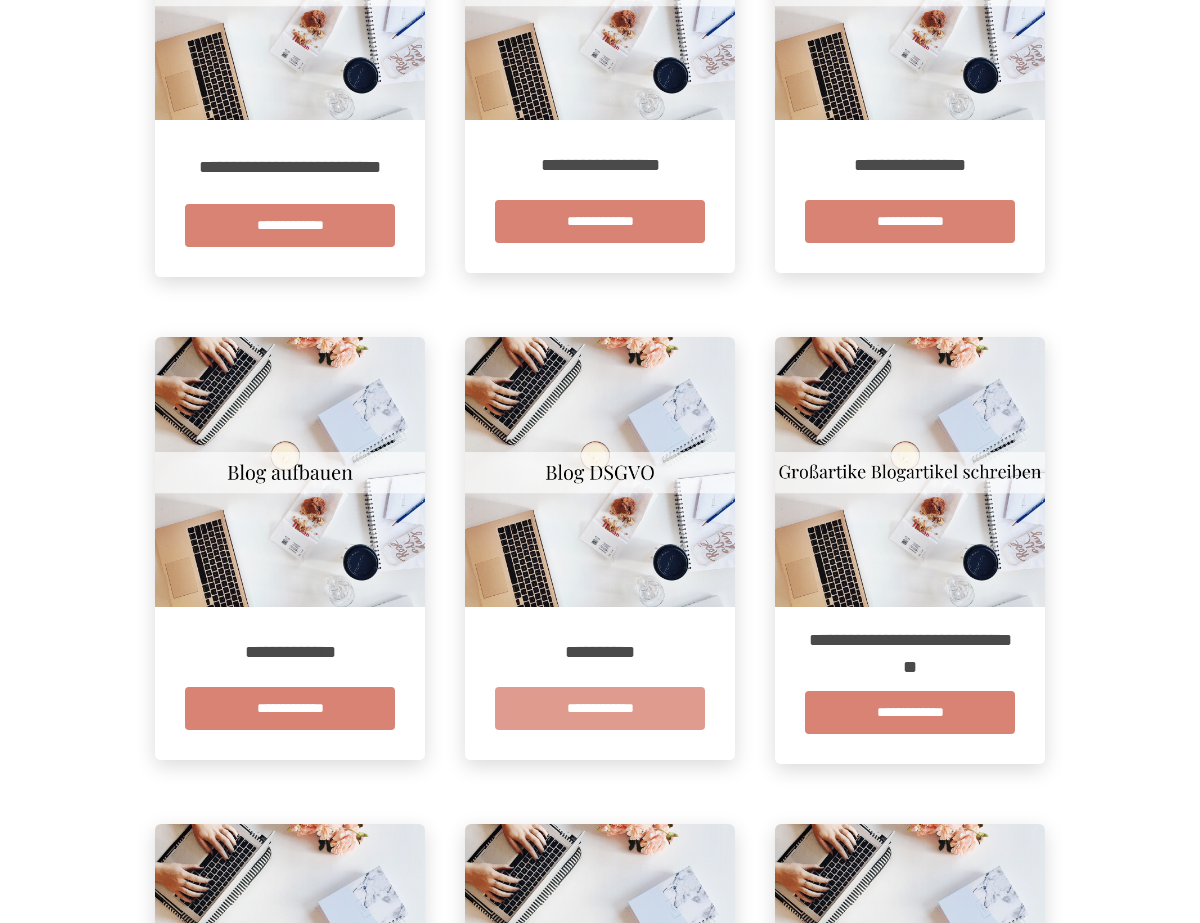 click on "**********" at bounding box center (600, 708) 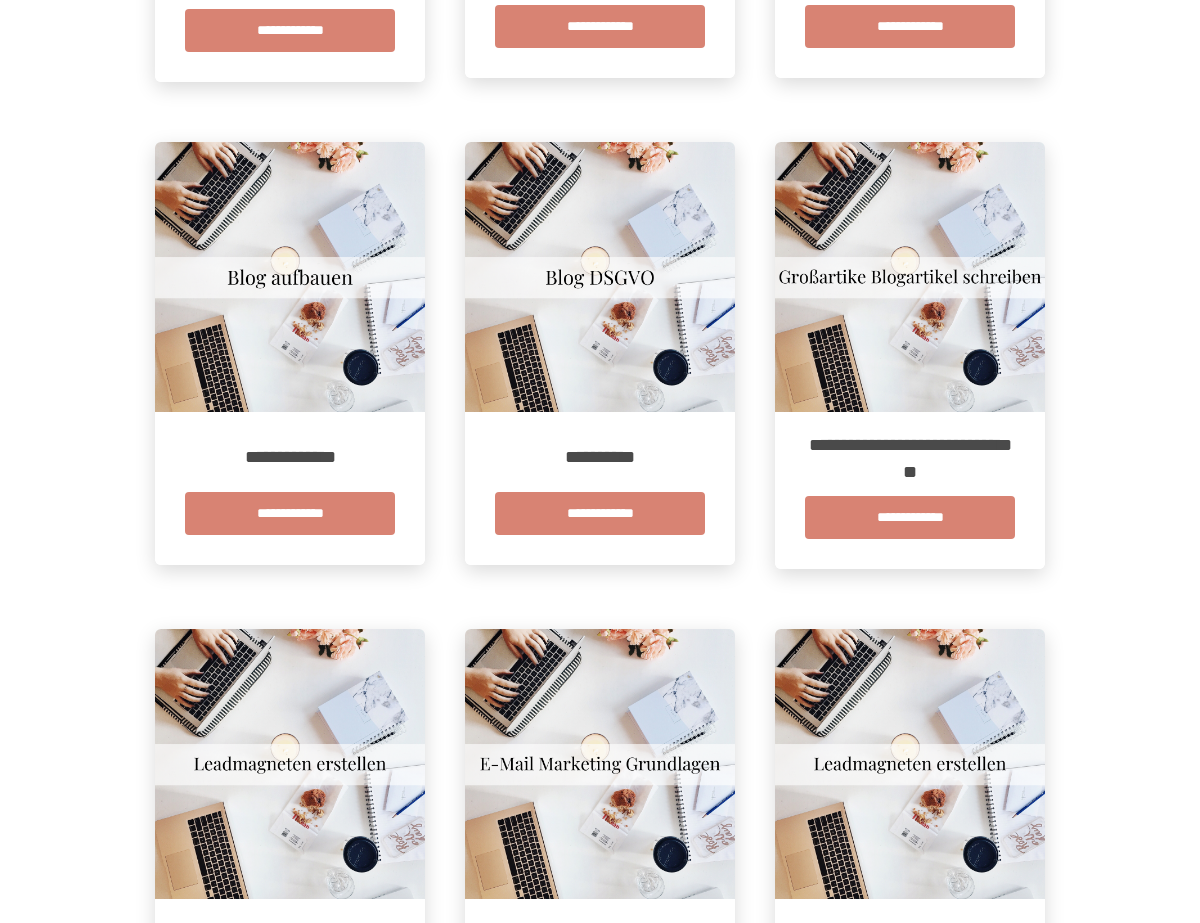 scroll, scrollTop: 779, scrollLeft: 0, axis: vertical 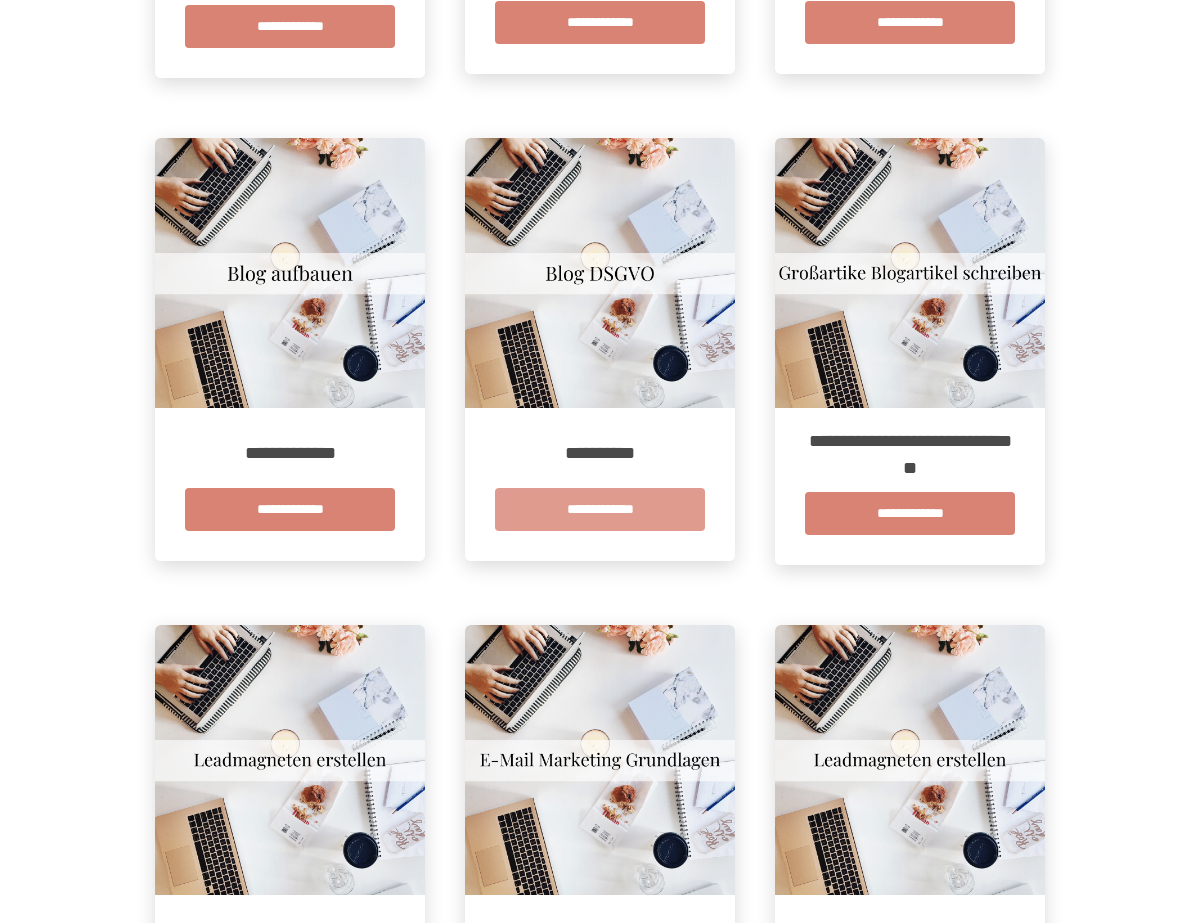 click on "**********" at bounding box center [600, 509] 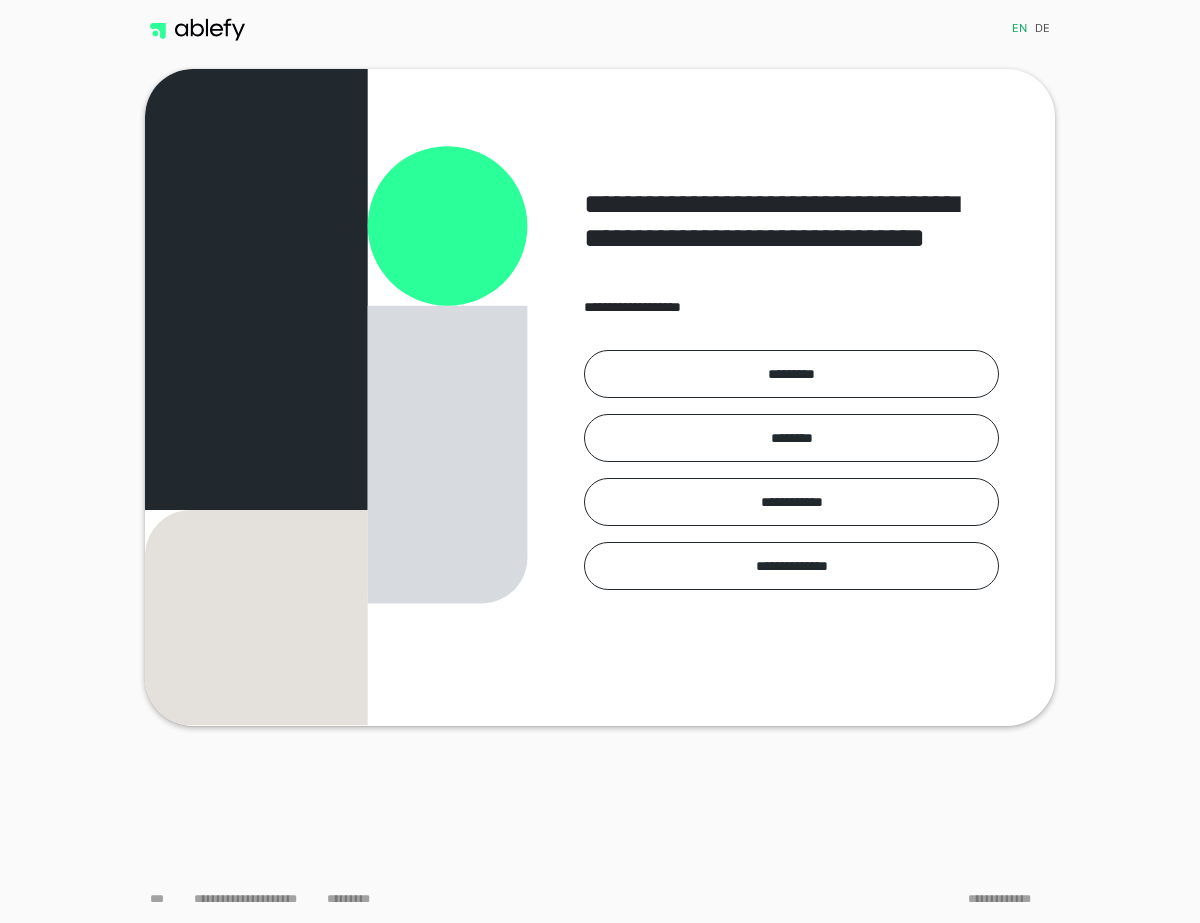 scroll, scrollTop: 0, scrollLeft: 0, axis: both 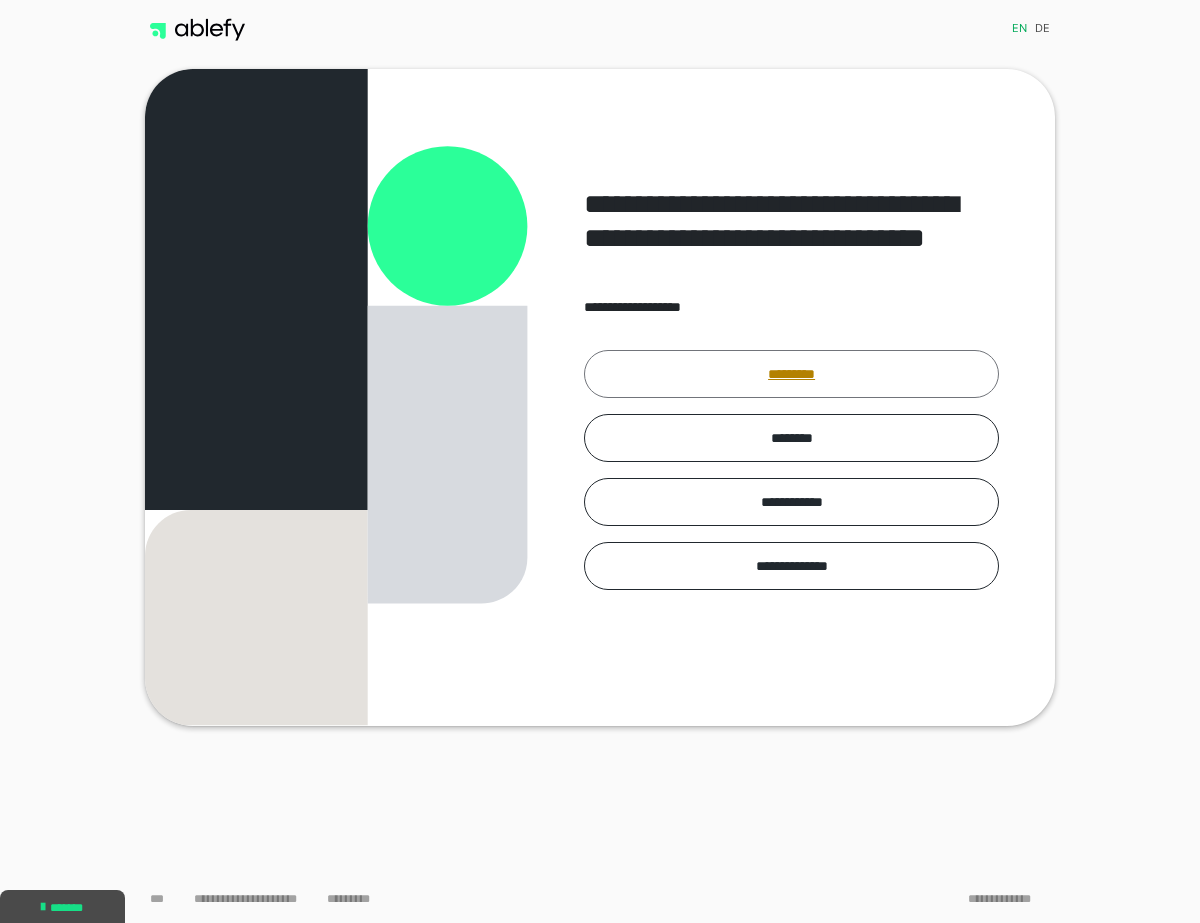 click on "*********" at bounding box center (791, 374) 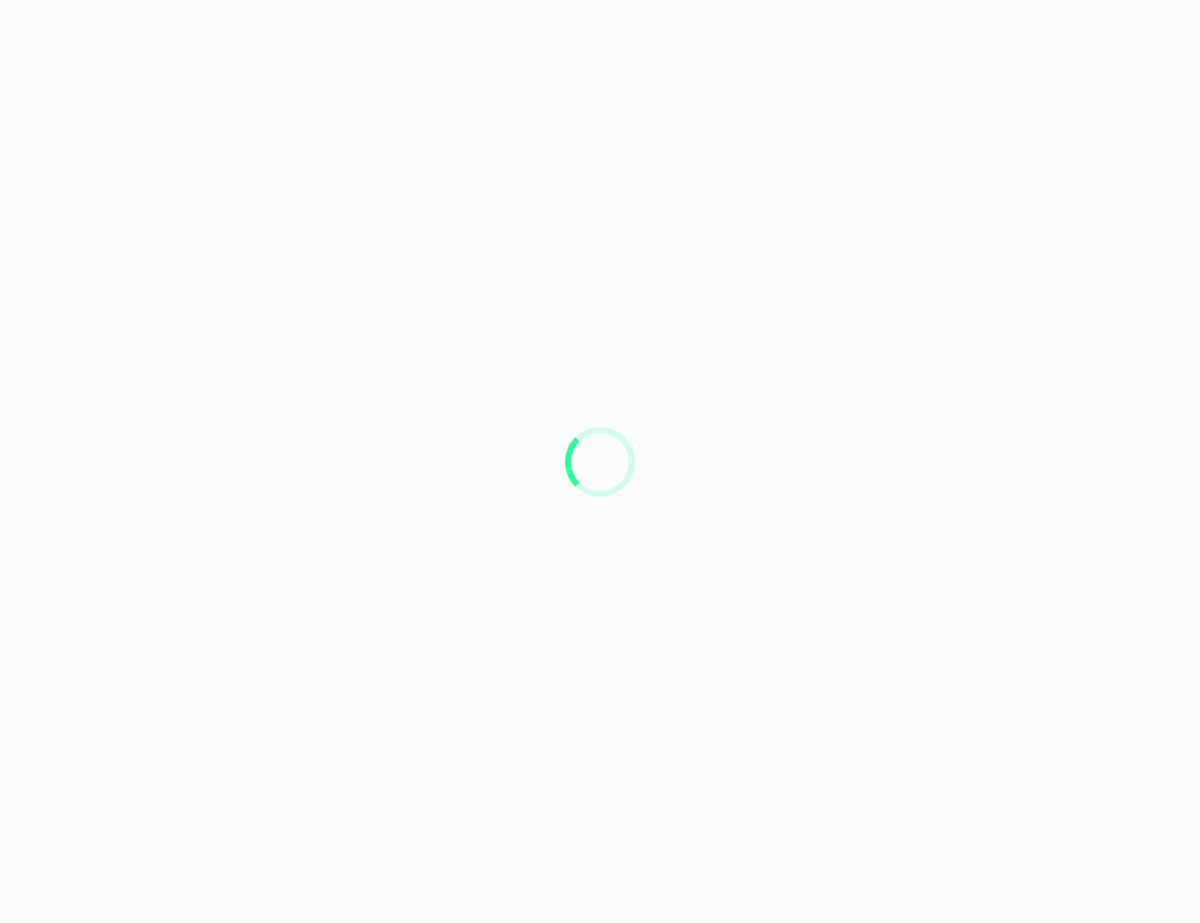 scroll, scrollTop: 0, scrollLeft: 0, axis: both 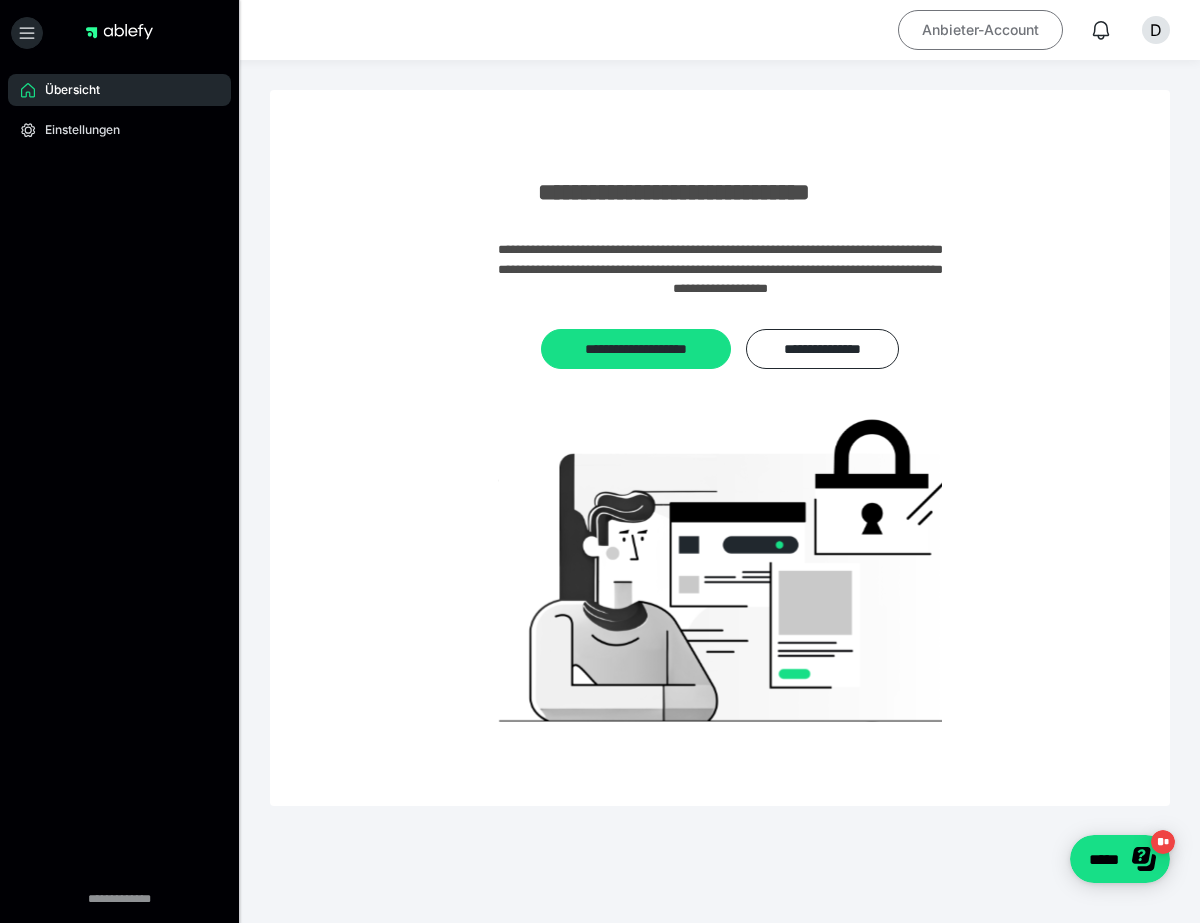 click on "Anbieter-Account" at bounding box center [980, 30] 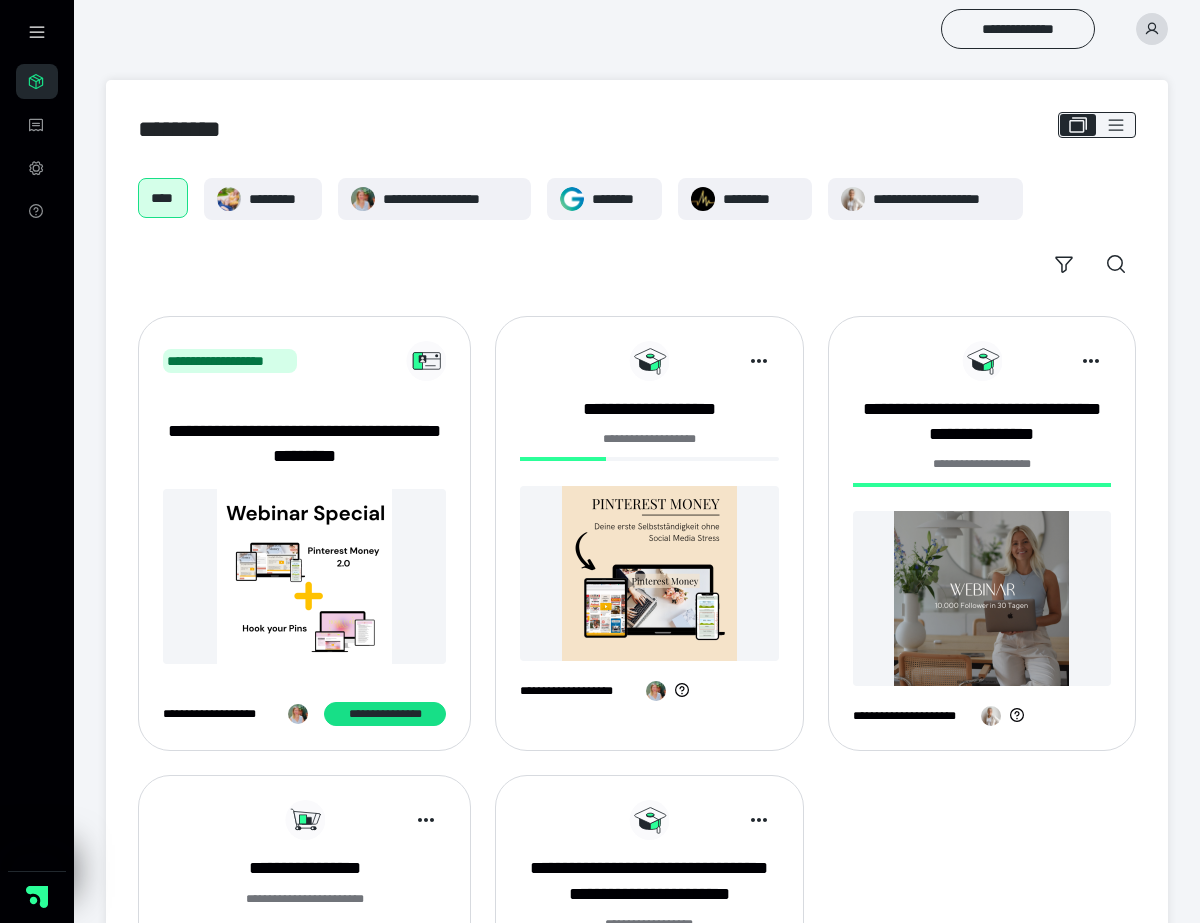scroll, scrollTop: 0, scrollLeft: 0, axis: both 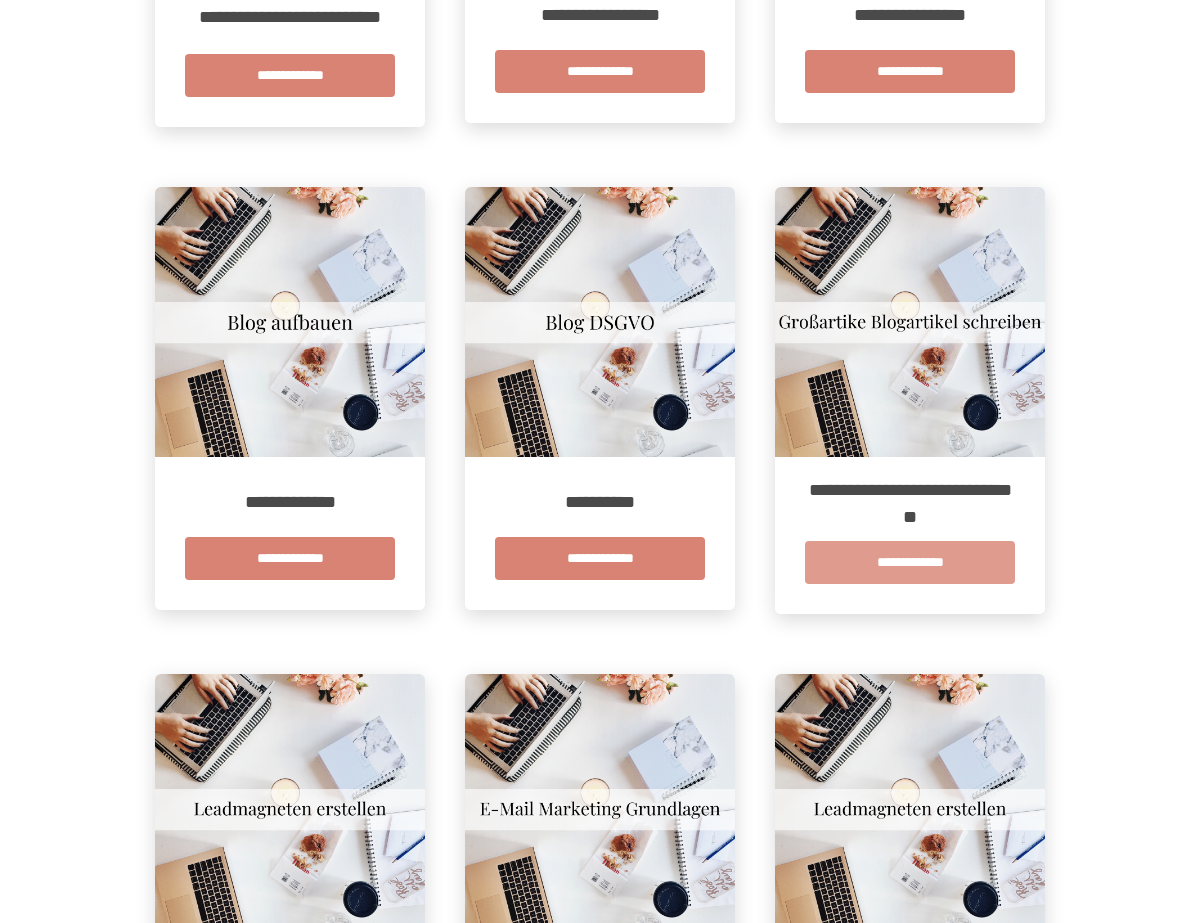 click on "**********" at bounding box center (910, 562) 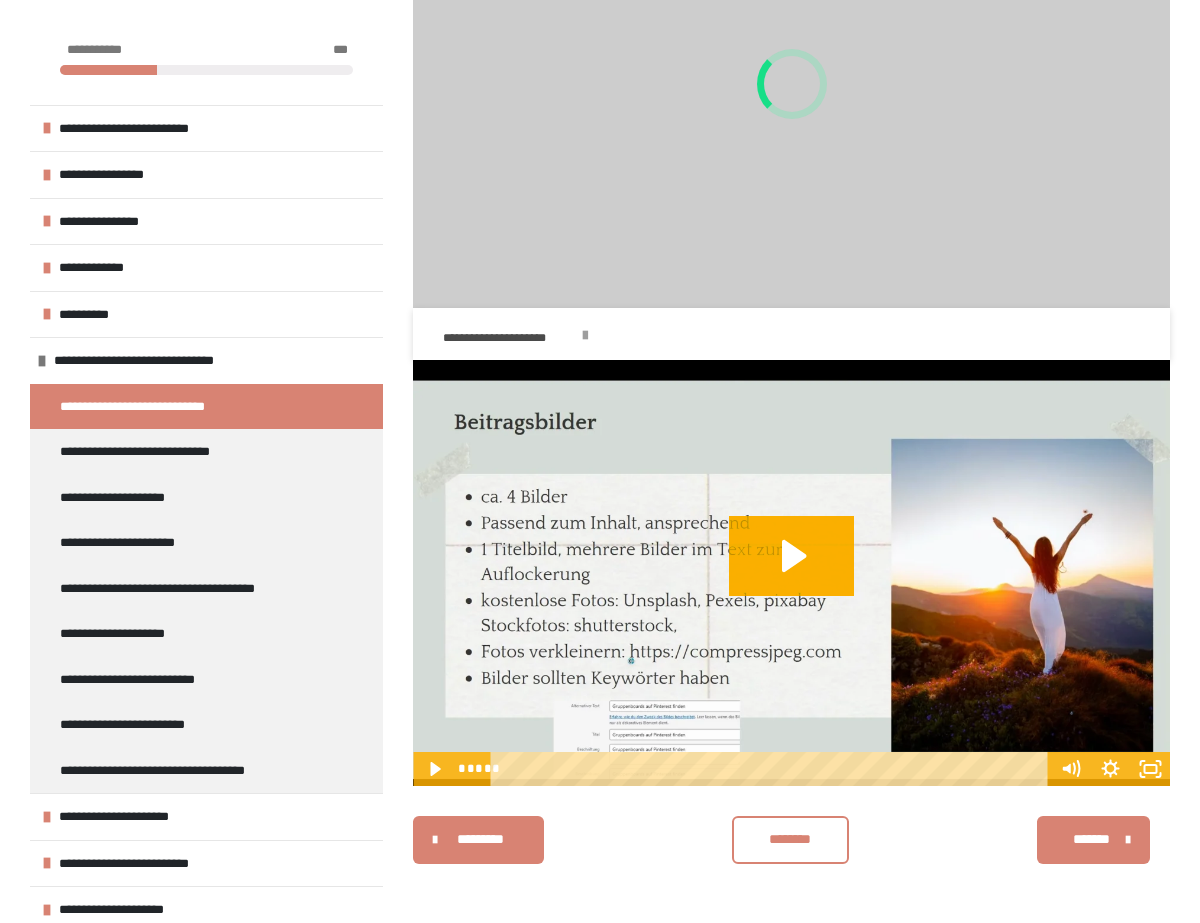 scroll, scrollTop: 451, scrollLeft: 0, axis: vertical 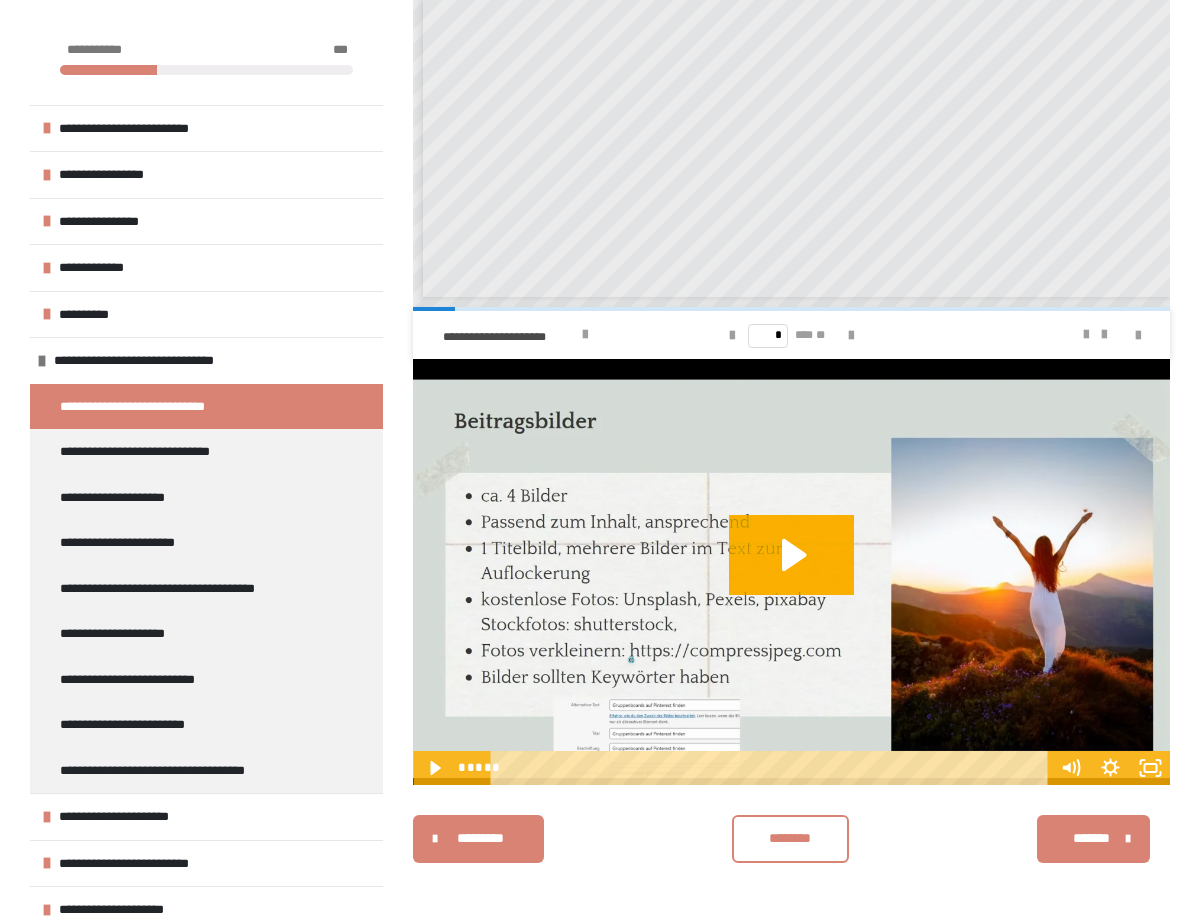click on "********" at bounding box center (790, 839) 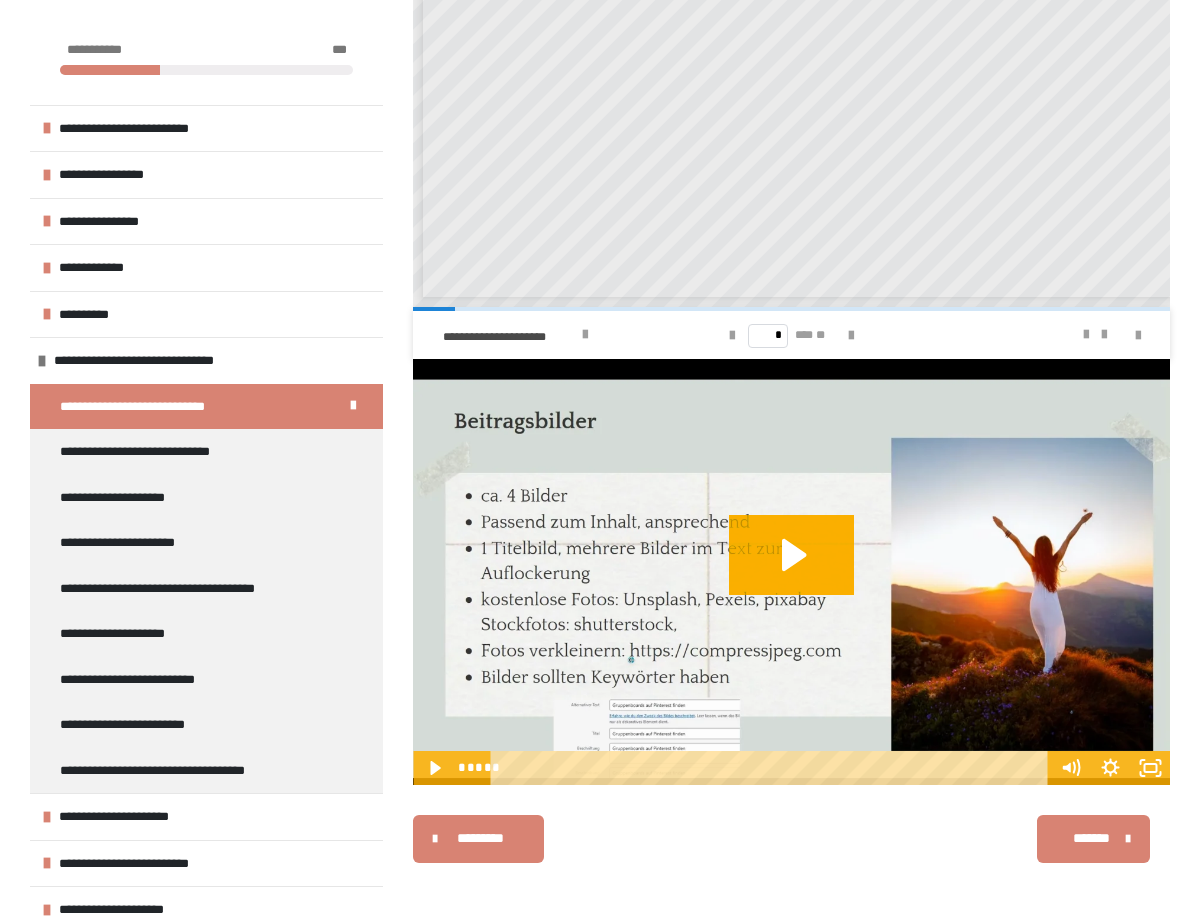 click on "*******" at bounding box center [1093, 839] 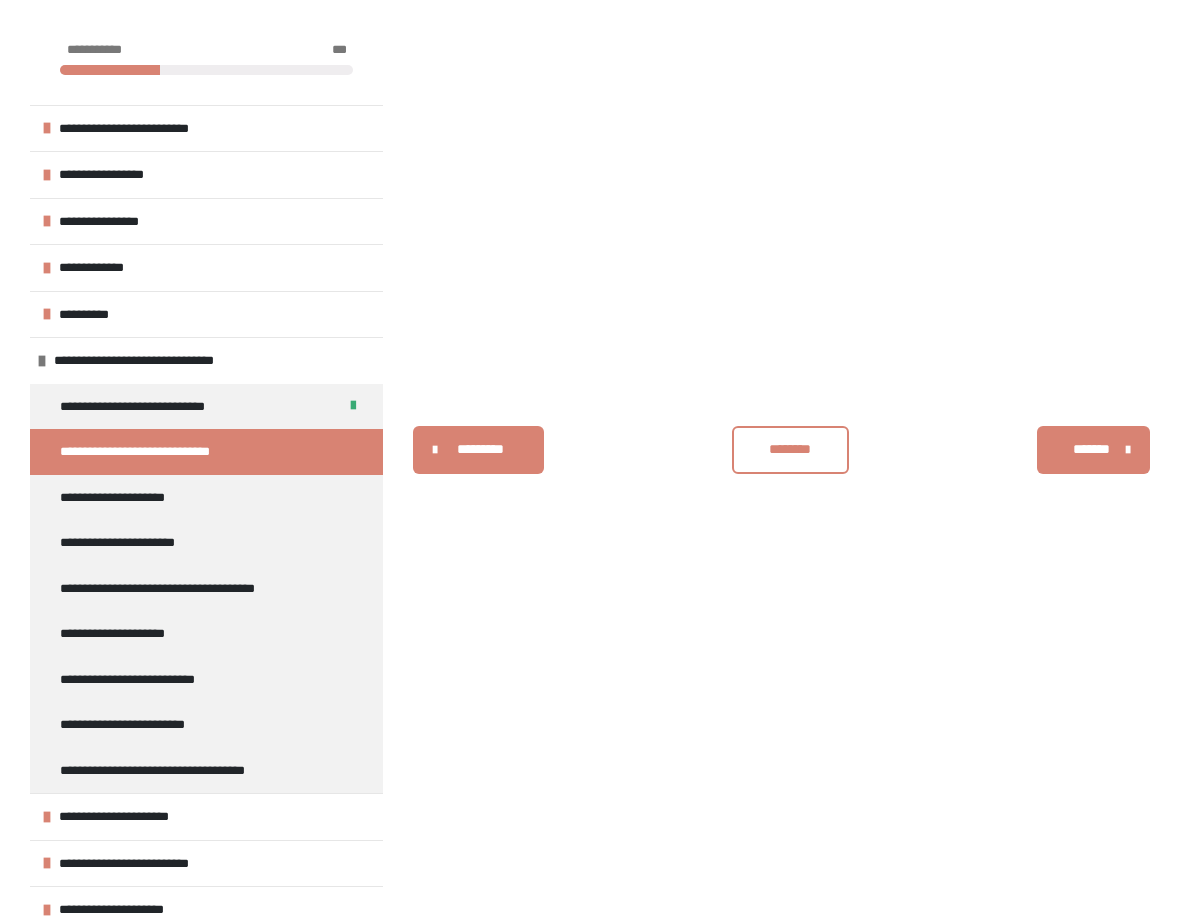 scroll, scrollTop: 340, scrollLeft: 0, axis: vertical 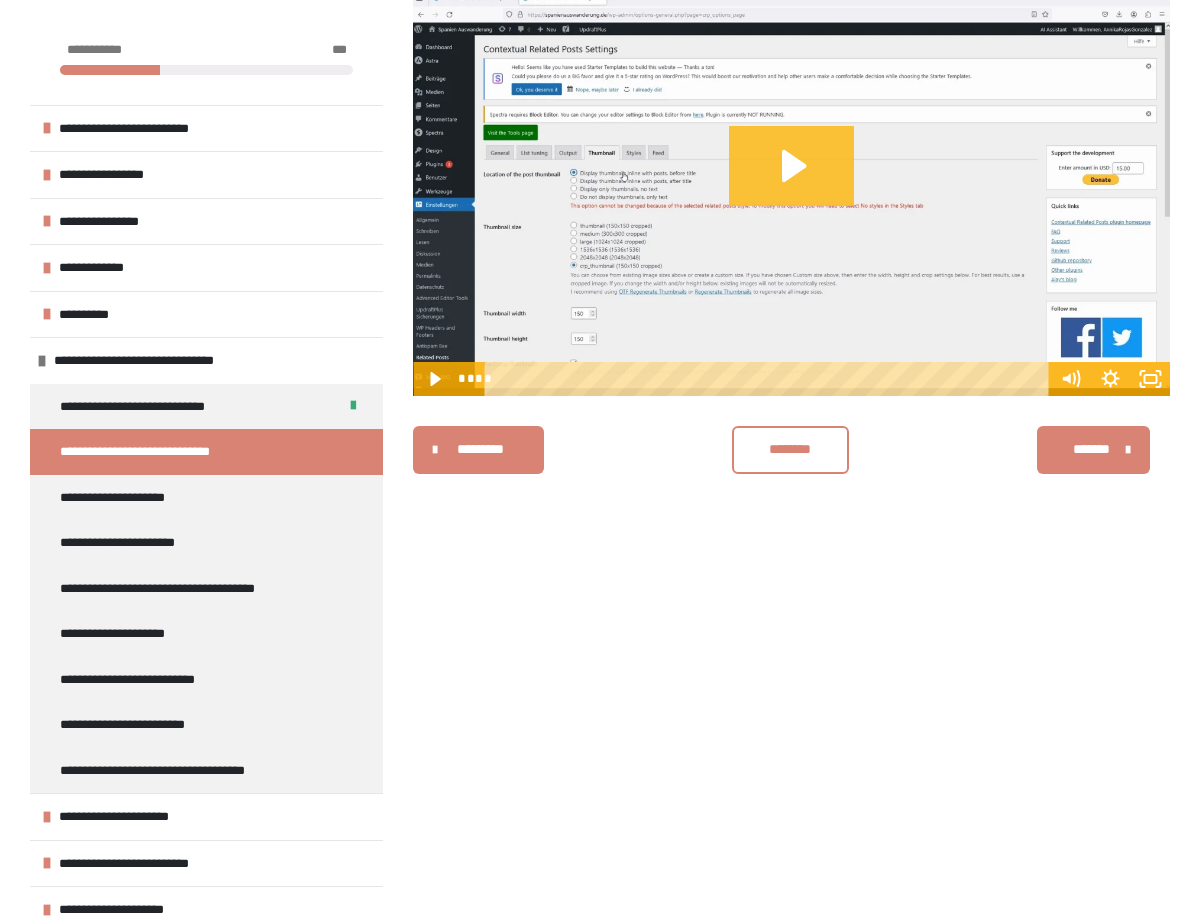 click 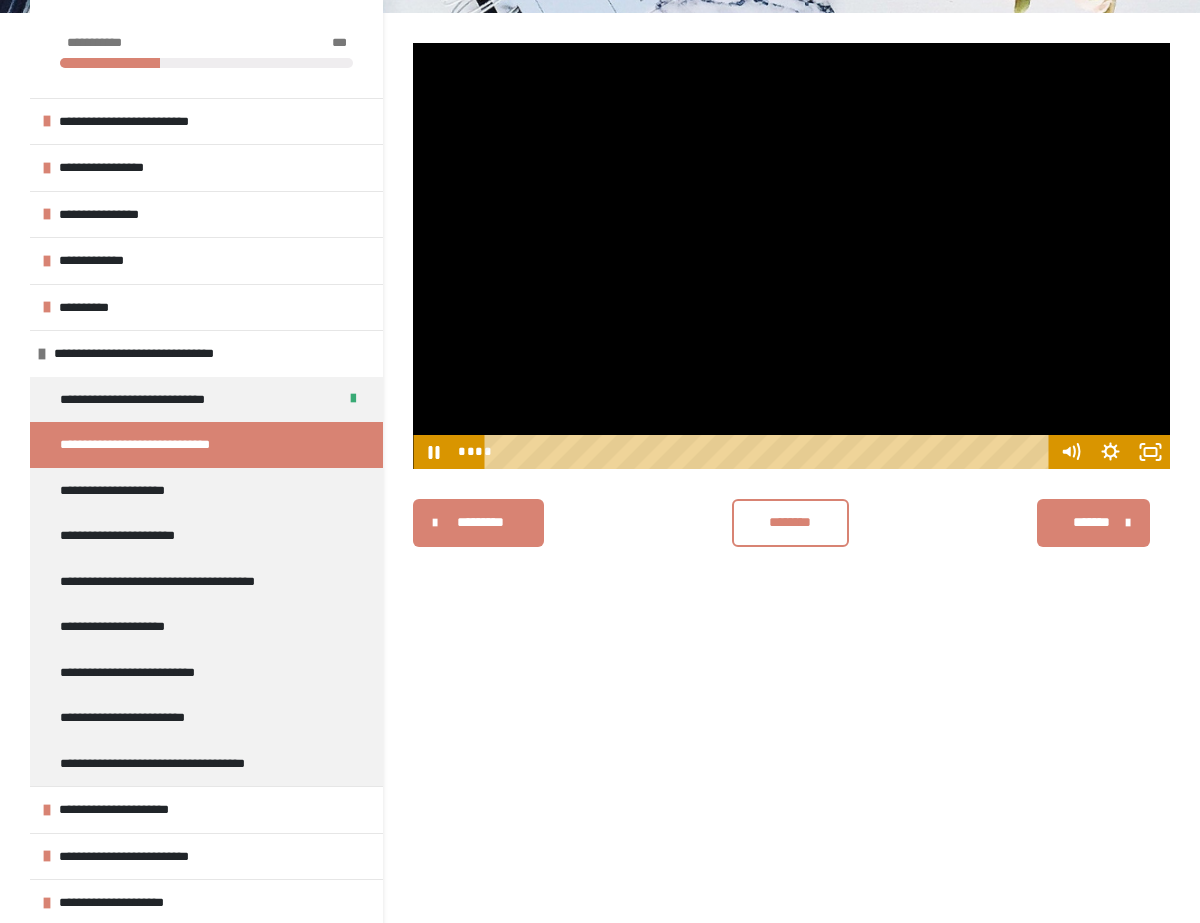 scroll, scrollTop: 245, scrollLeft: 0, axis: vertical 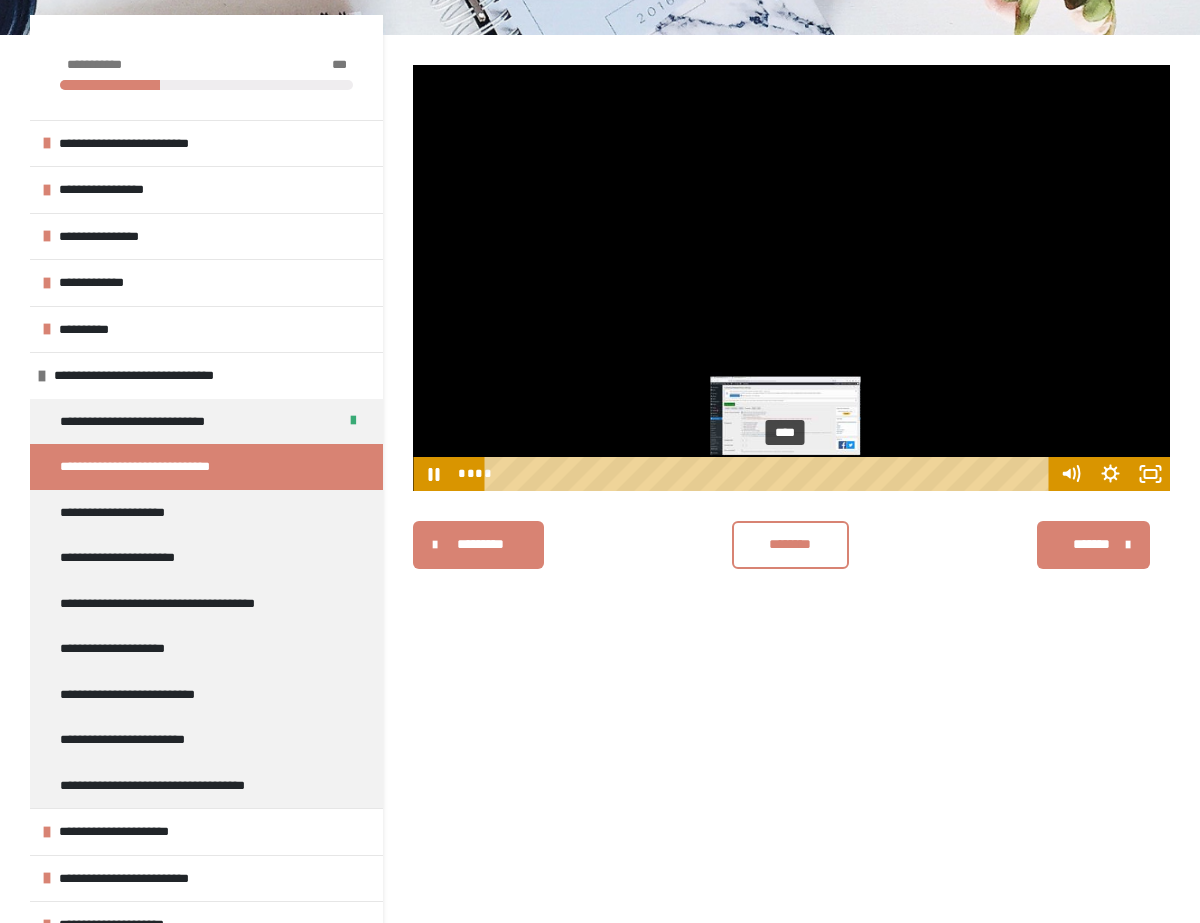 click on "****" at bounding box center (770, 474) 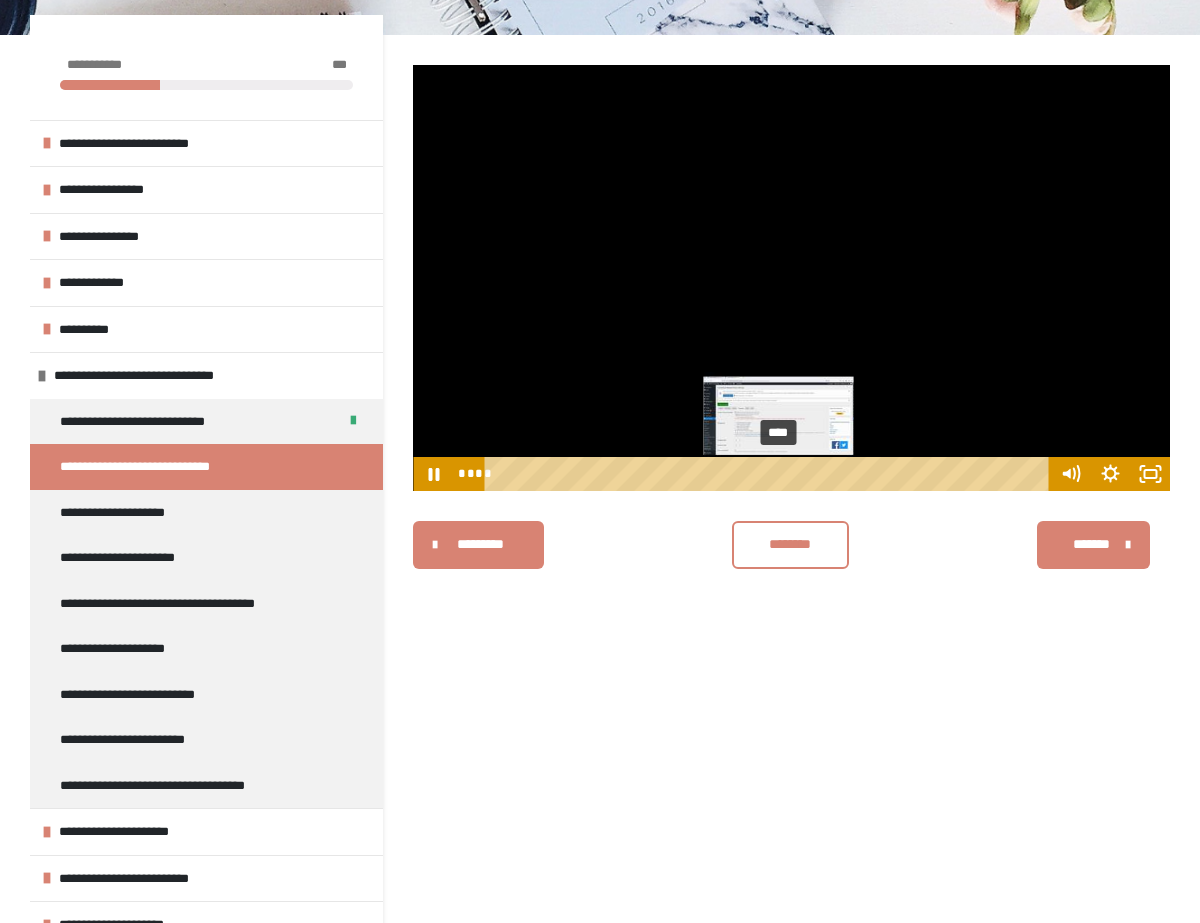 click on "****" at bounding box center [770, 474] 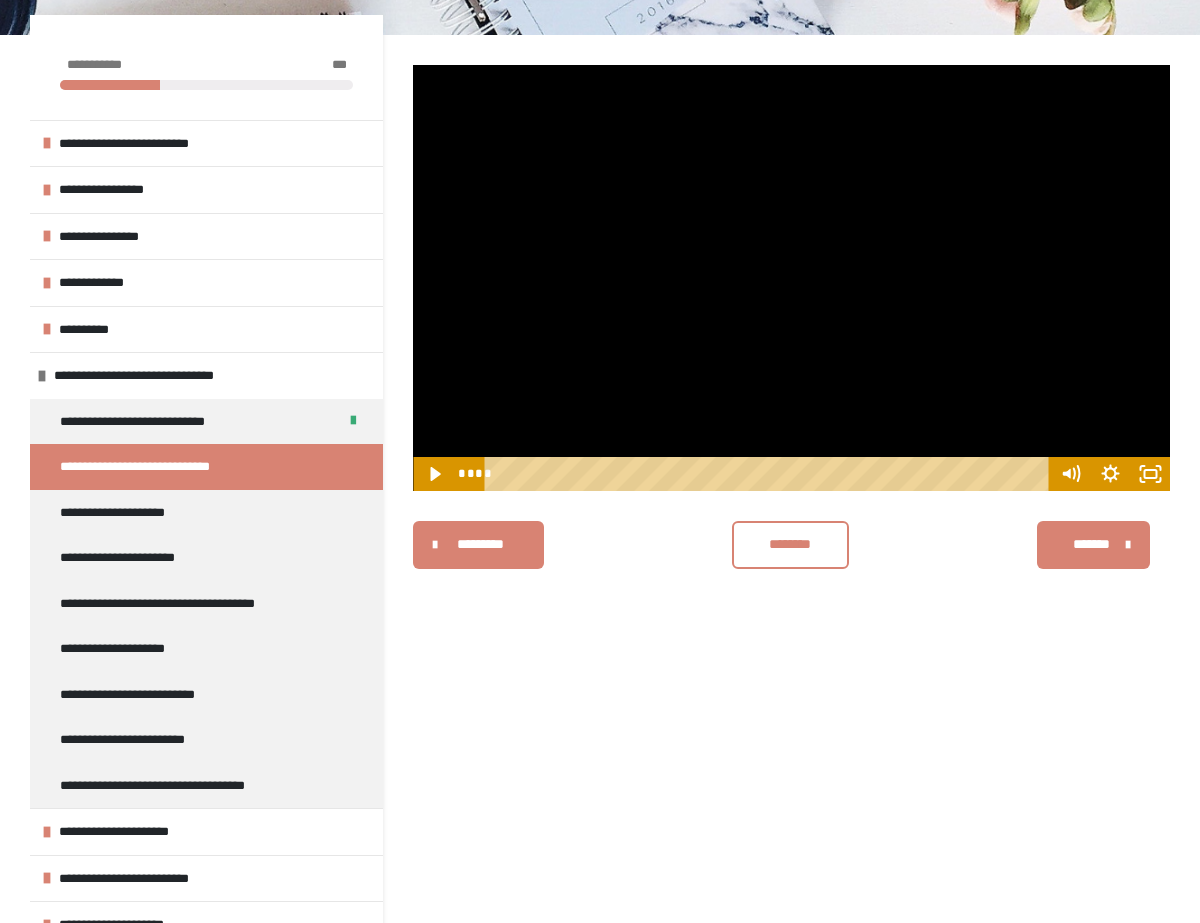 click on "********" at bounding box center [790, 545] 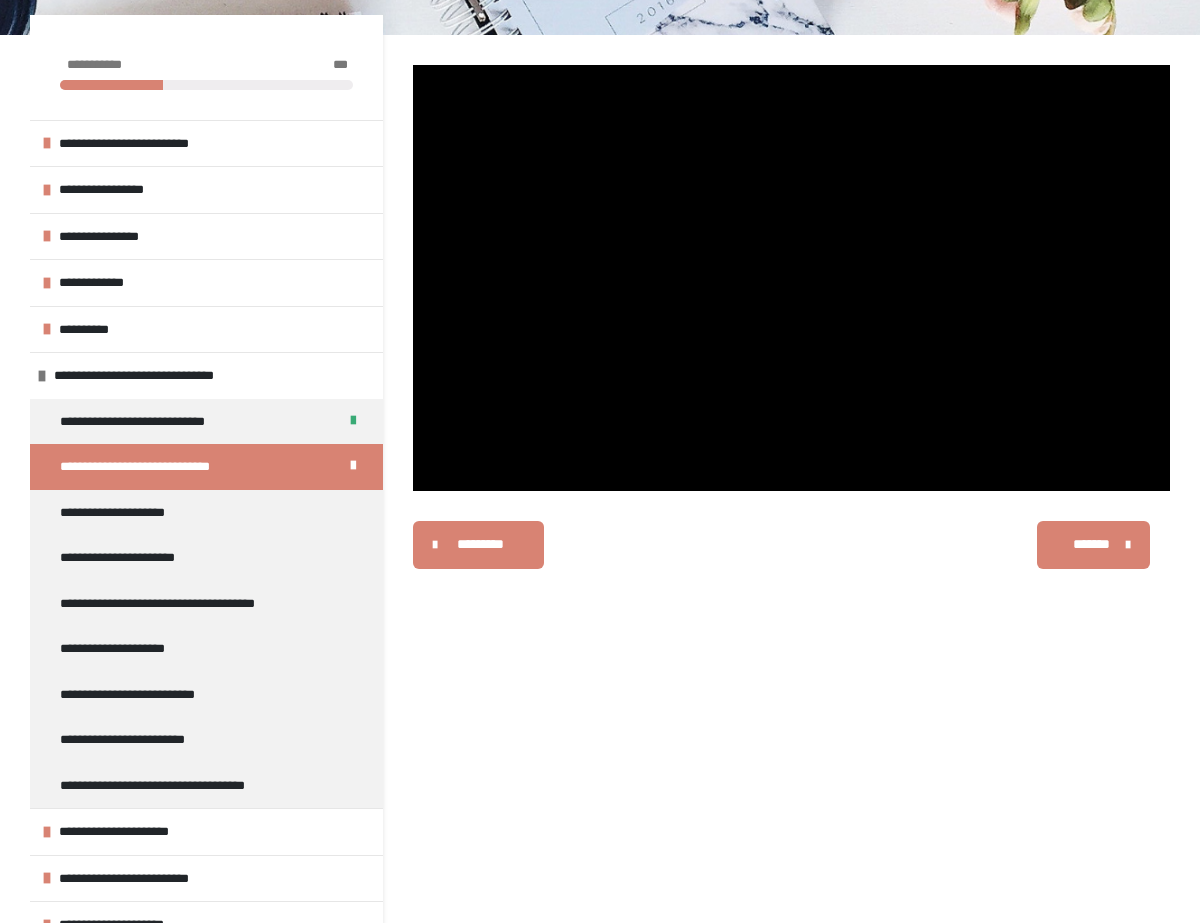 click on "*******" at bounding box center (1091, 544) 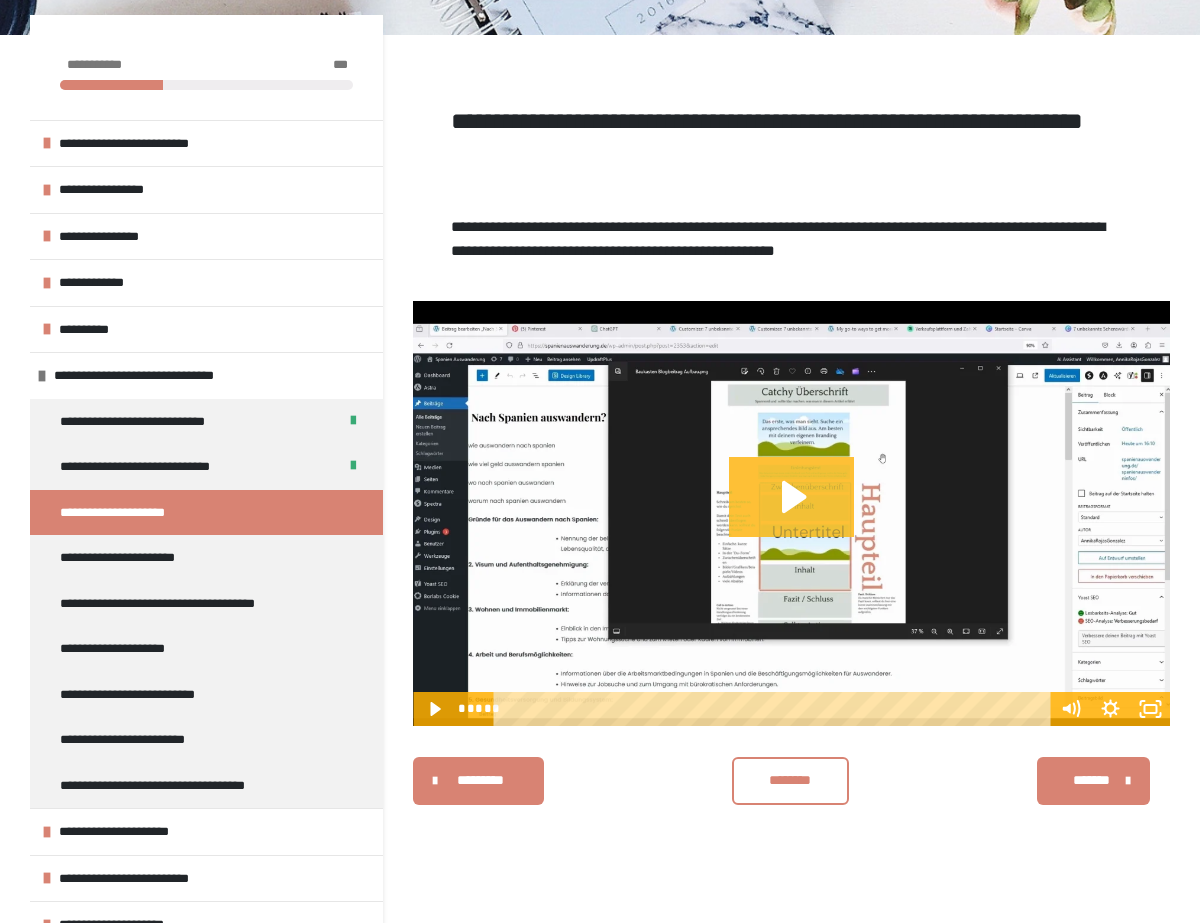 click 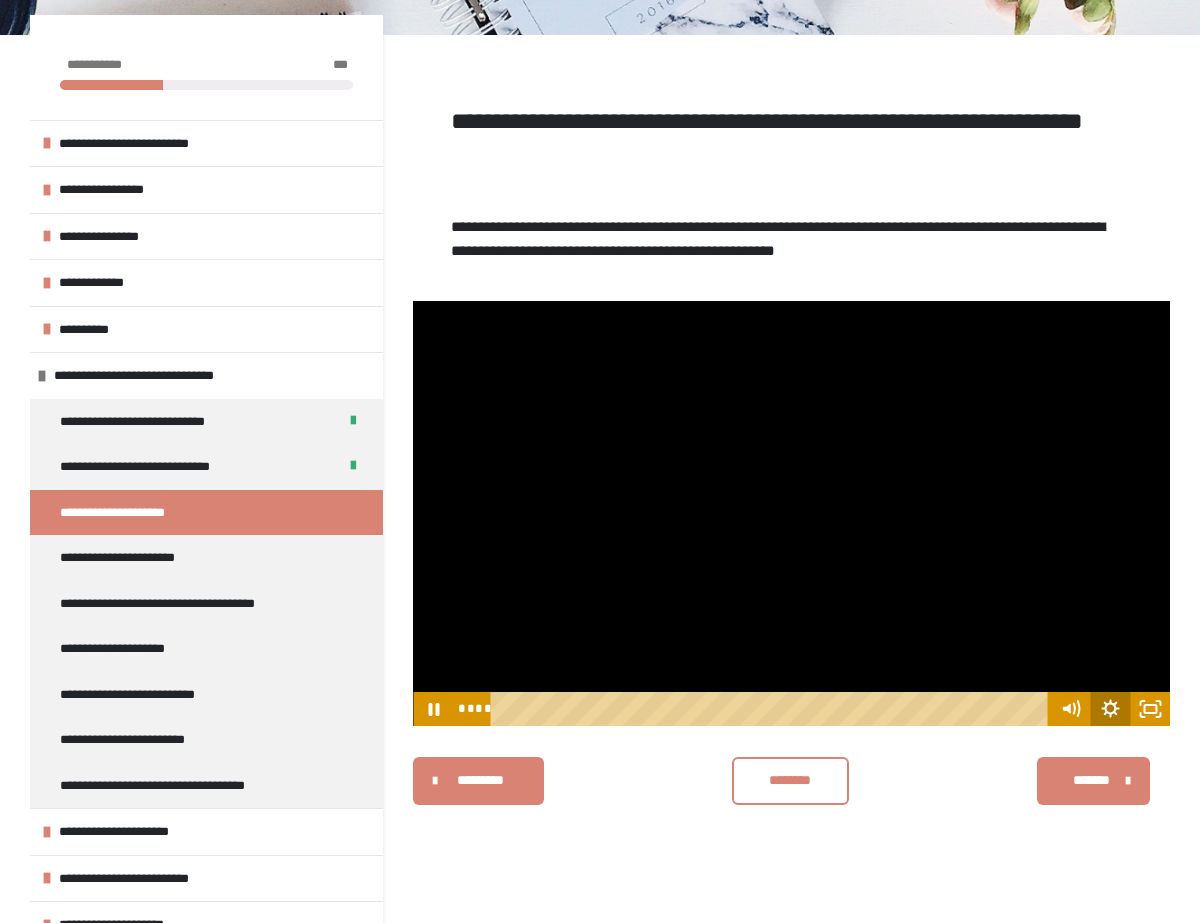 click 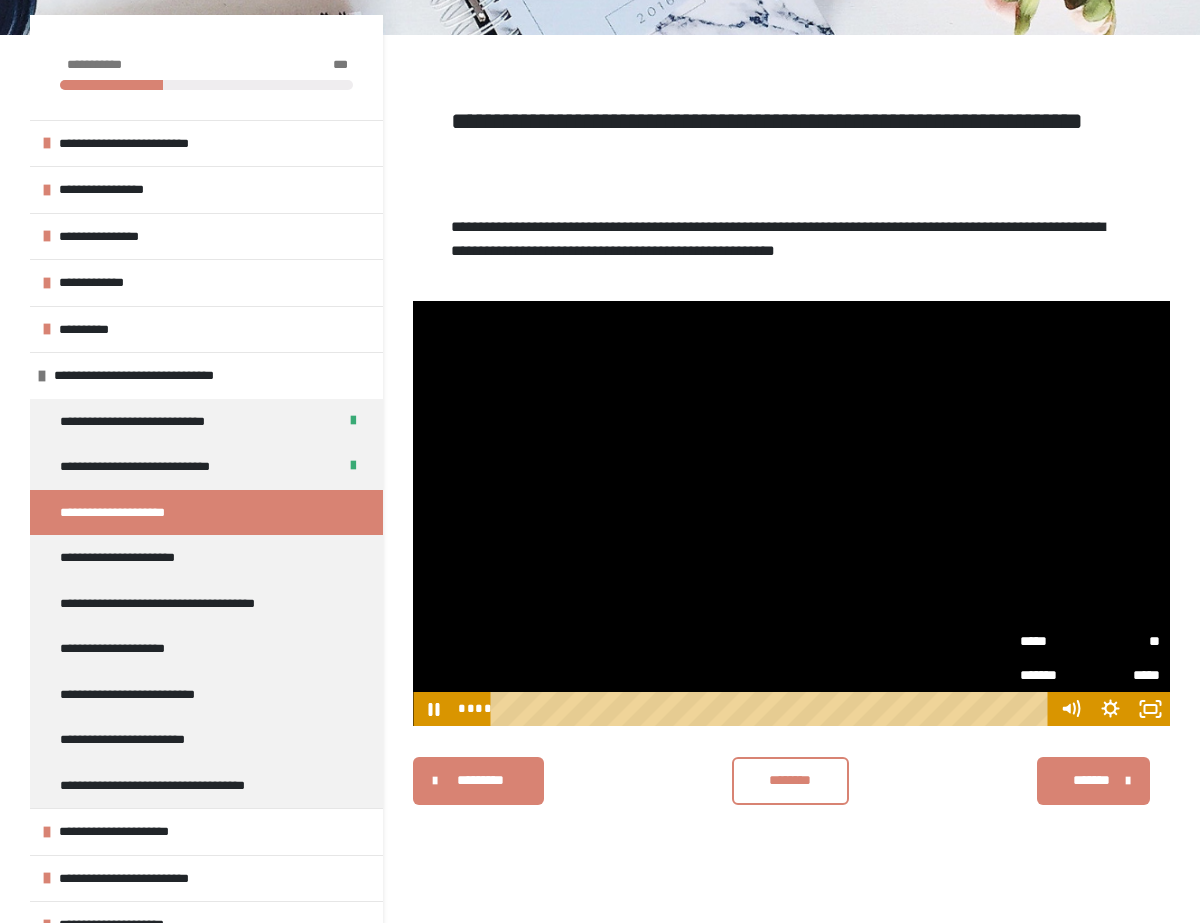click on "**" at bounding box center [1125, 641] 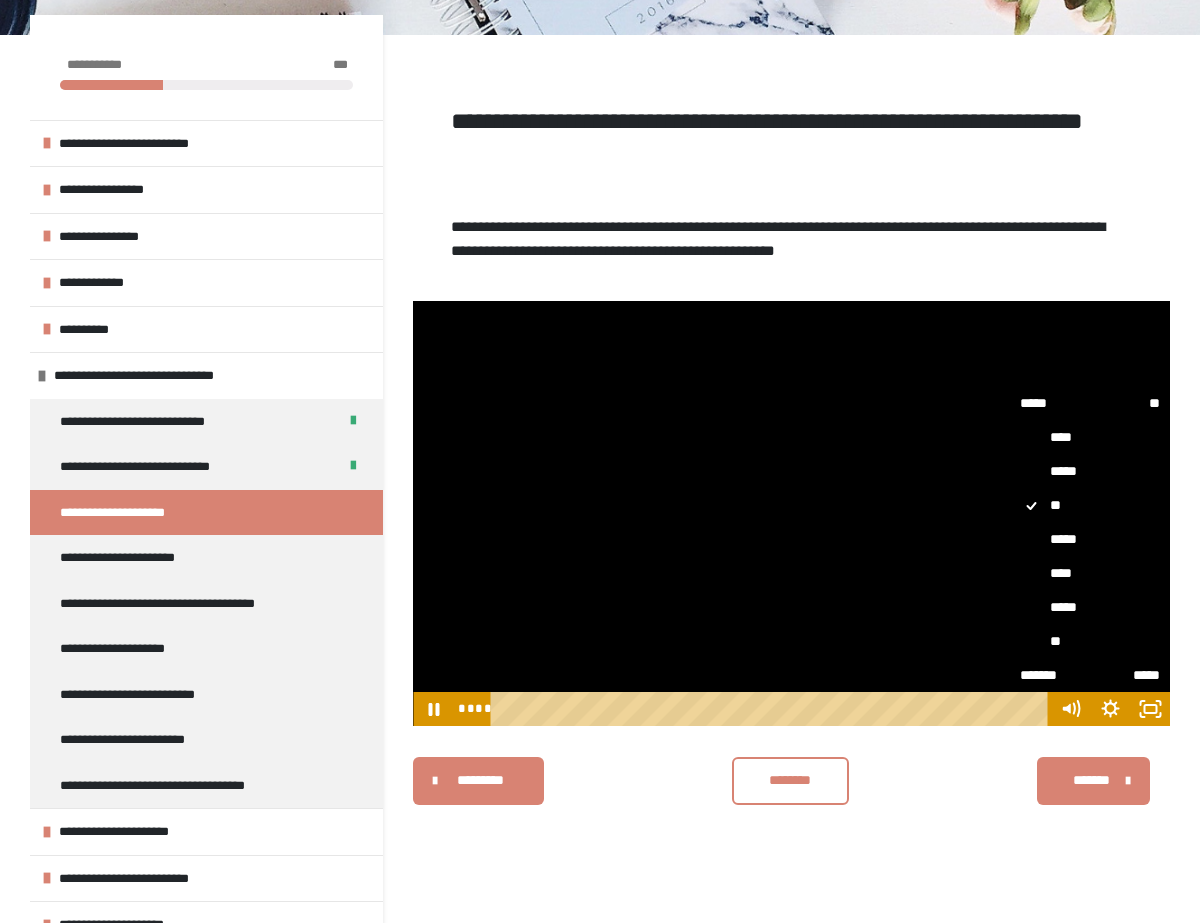 click on "****" at bounding box center [1090, 573] 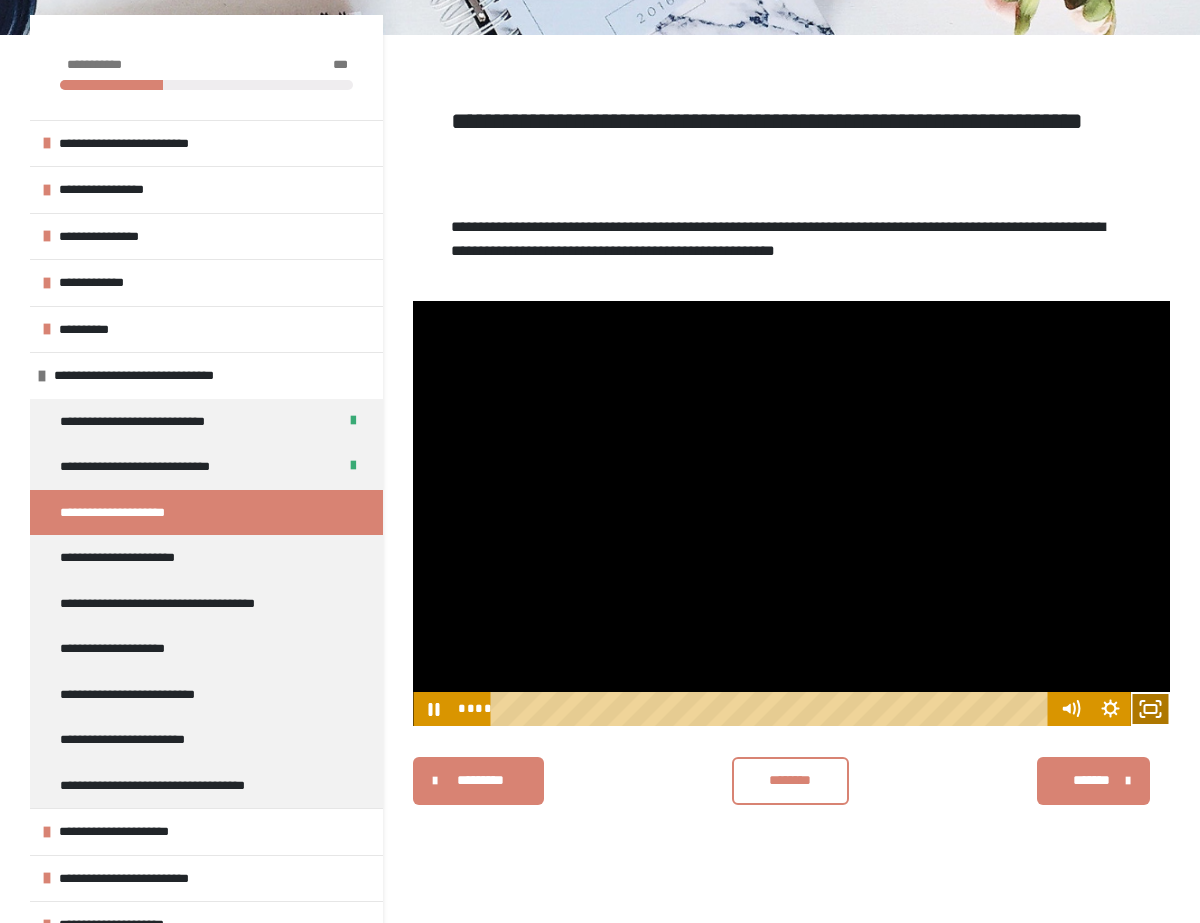 click 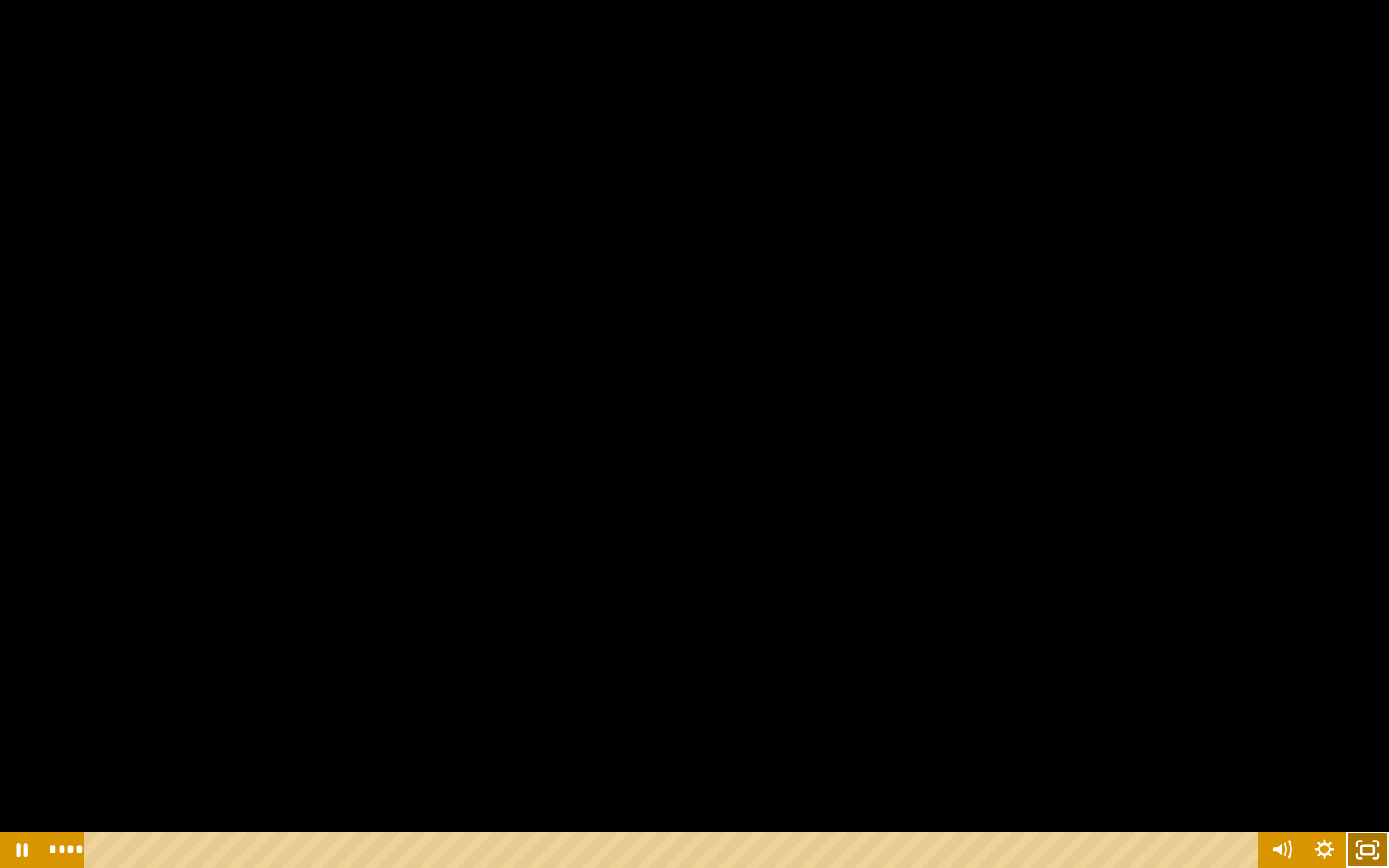 click 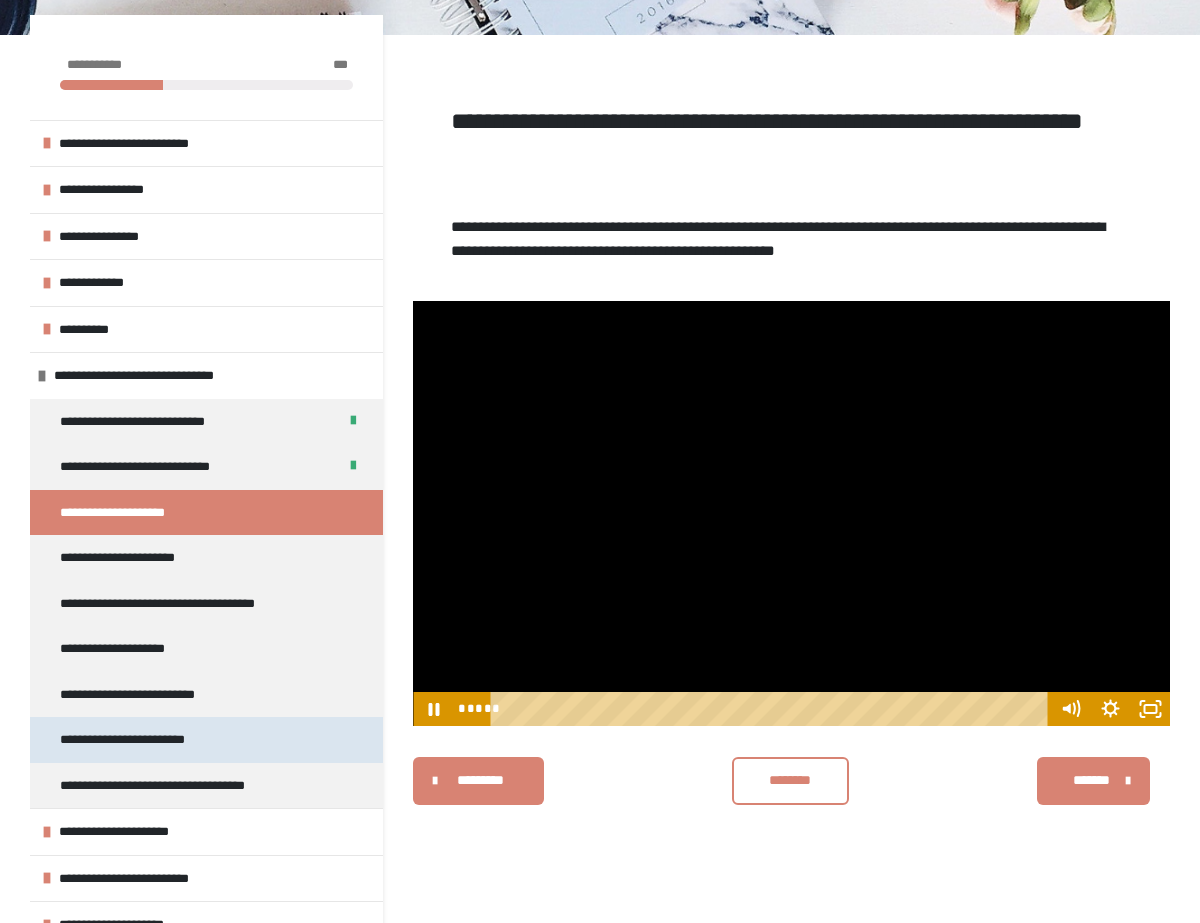 click on "**********" at bounding box center [152, 740] 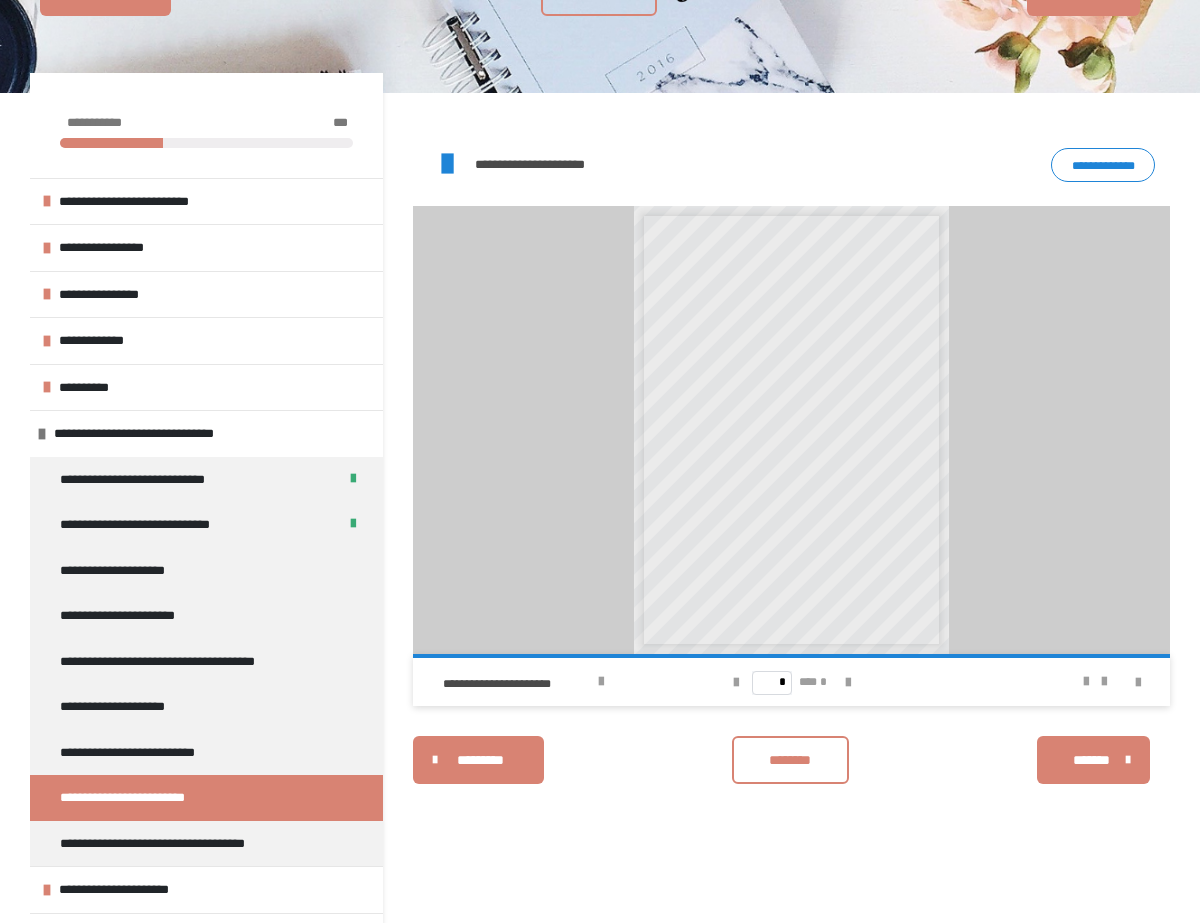scroll, scrollTop: 184, scrollLeft: 0, axis: vertical 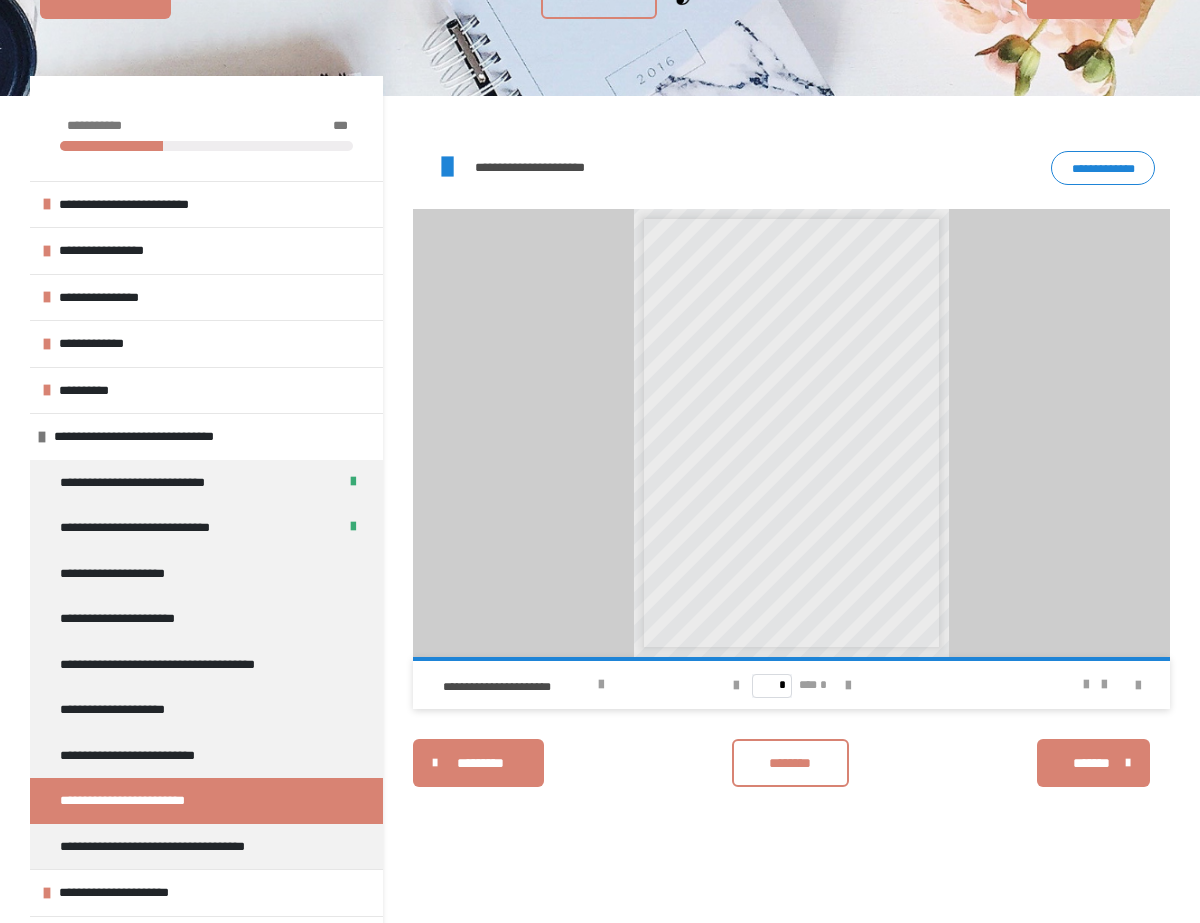 click on "**********" at bounding box center [1103, 168] 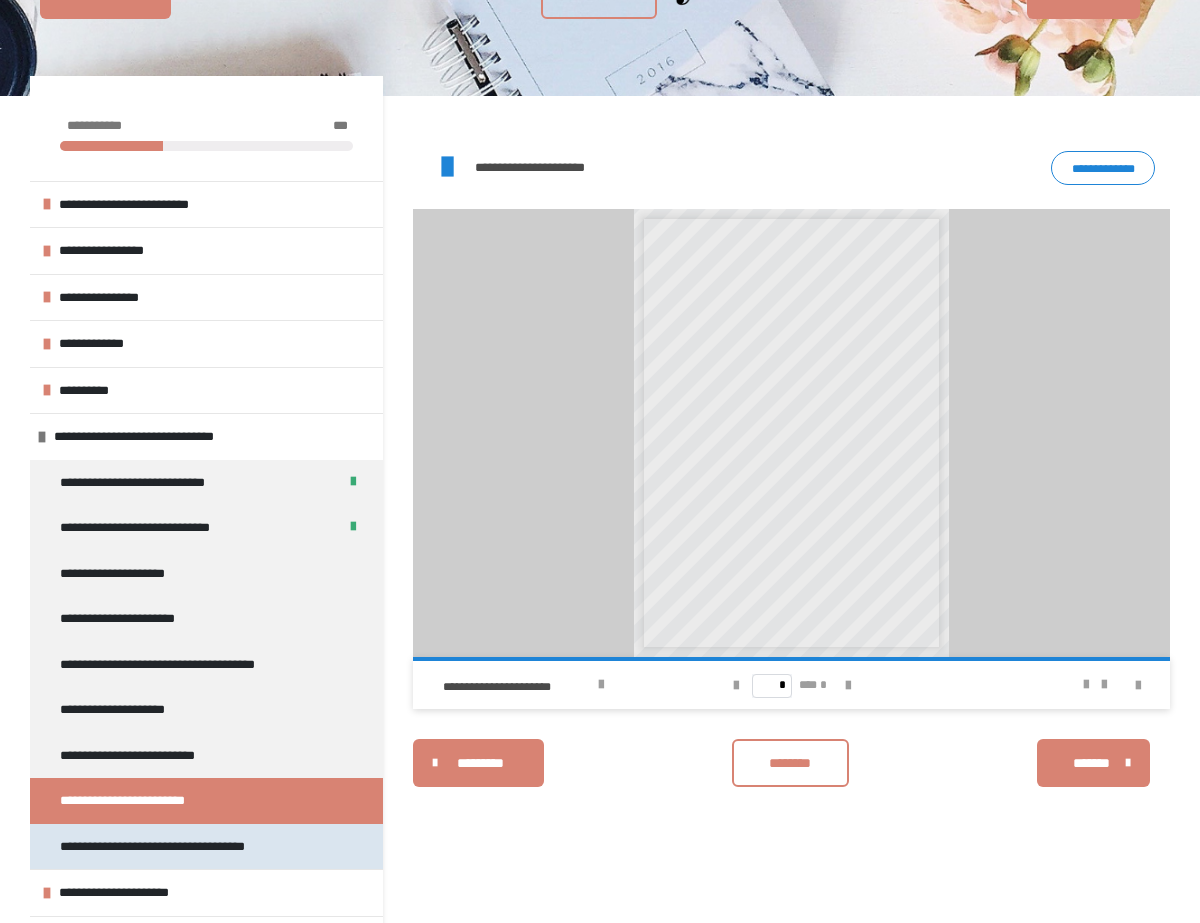 click on "**********" at bounding box center (185, 847) 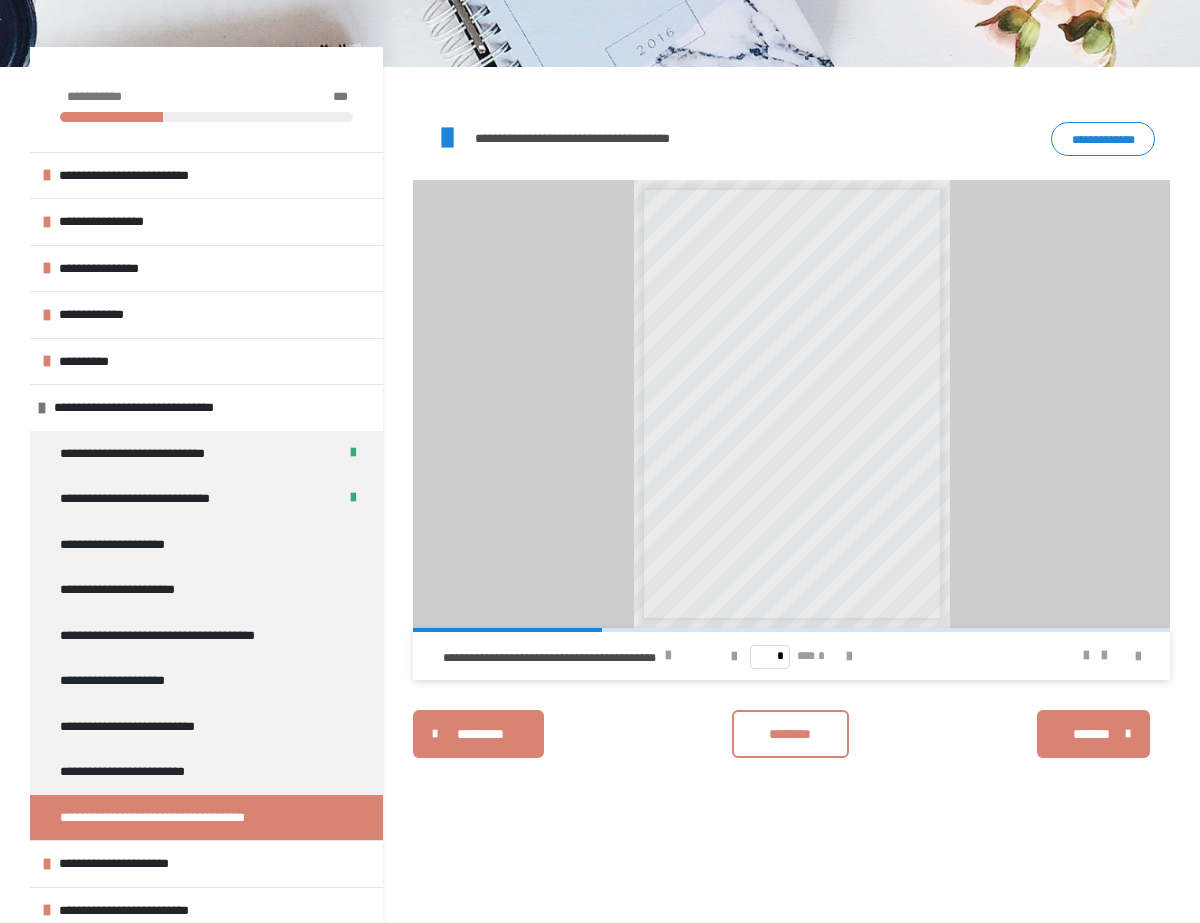 scroll, scrollTop: 210, scrollLeft: 0, axis: vertical 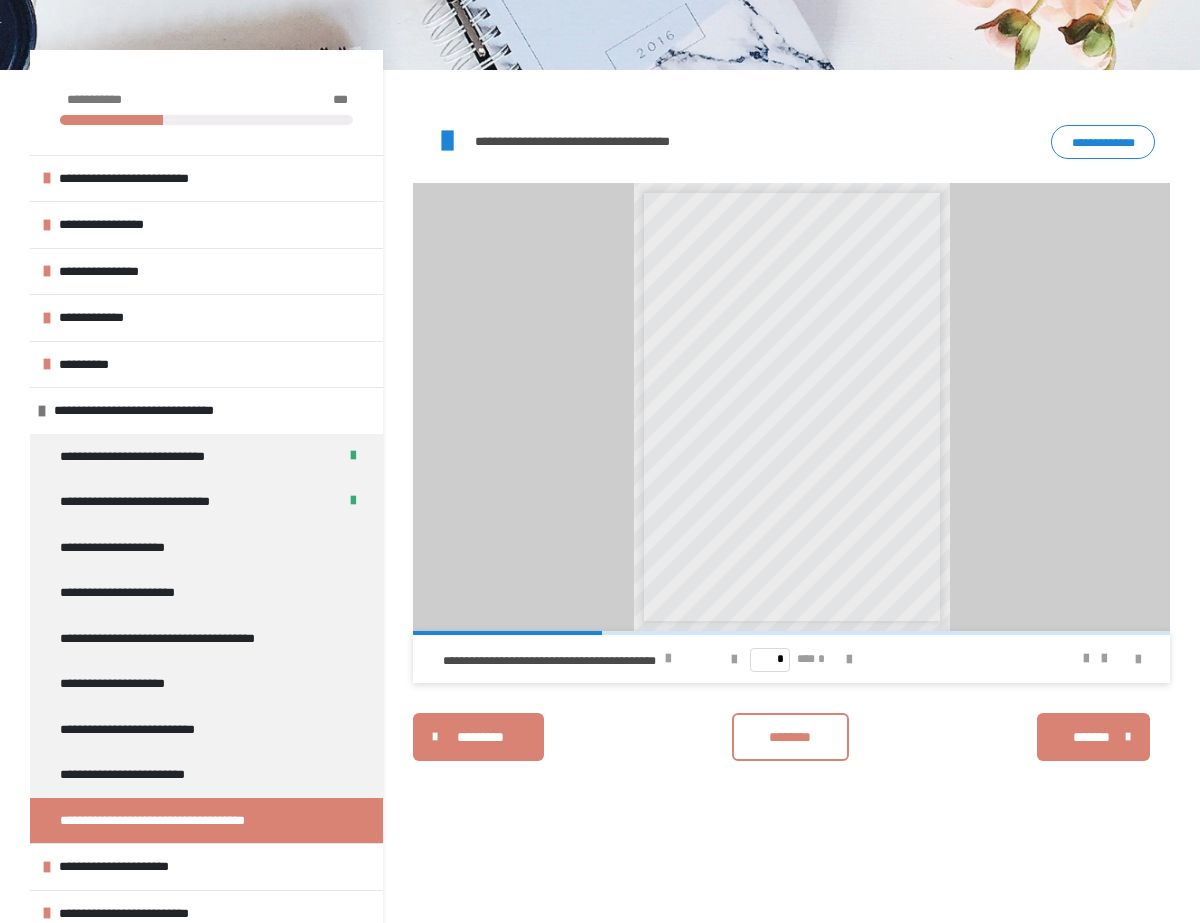 click on "**********" at bounding box center (1103, 142) 